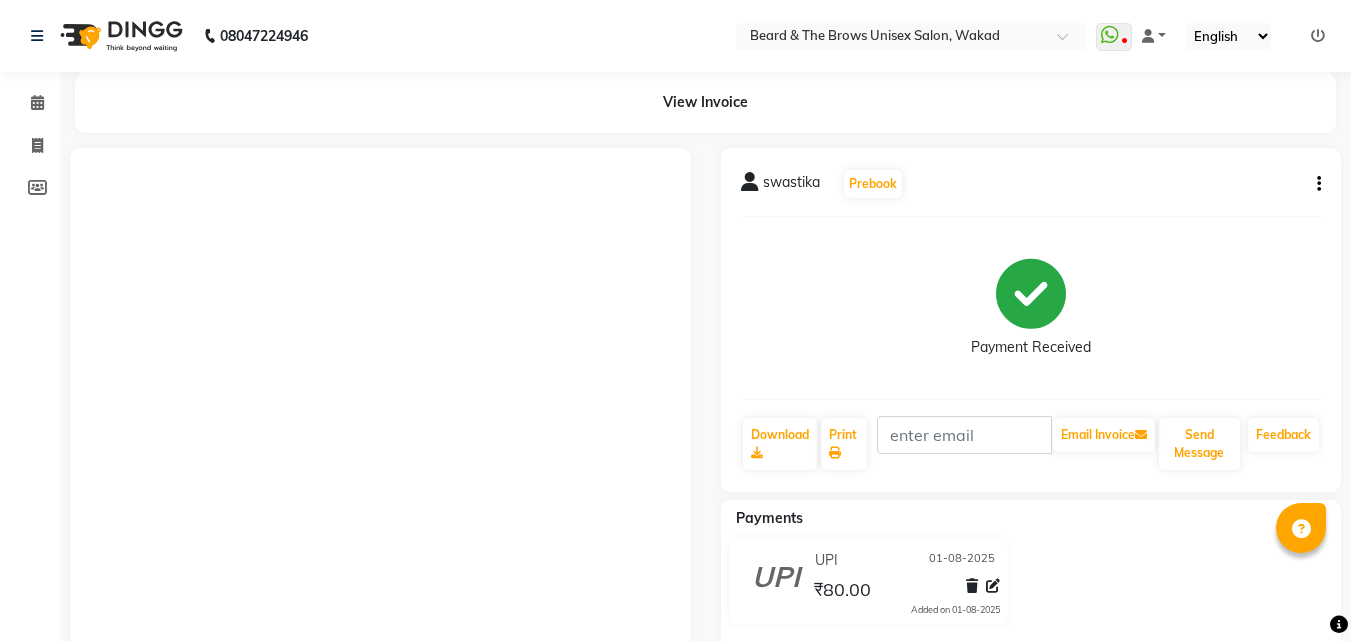 scroll, scrollTop: 0, scrollLeft: 0, axis: both 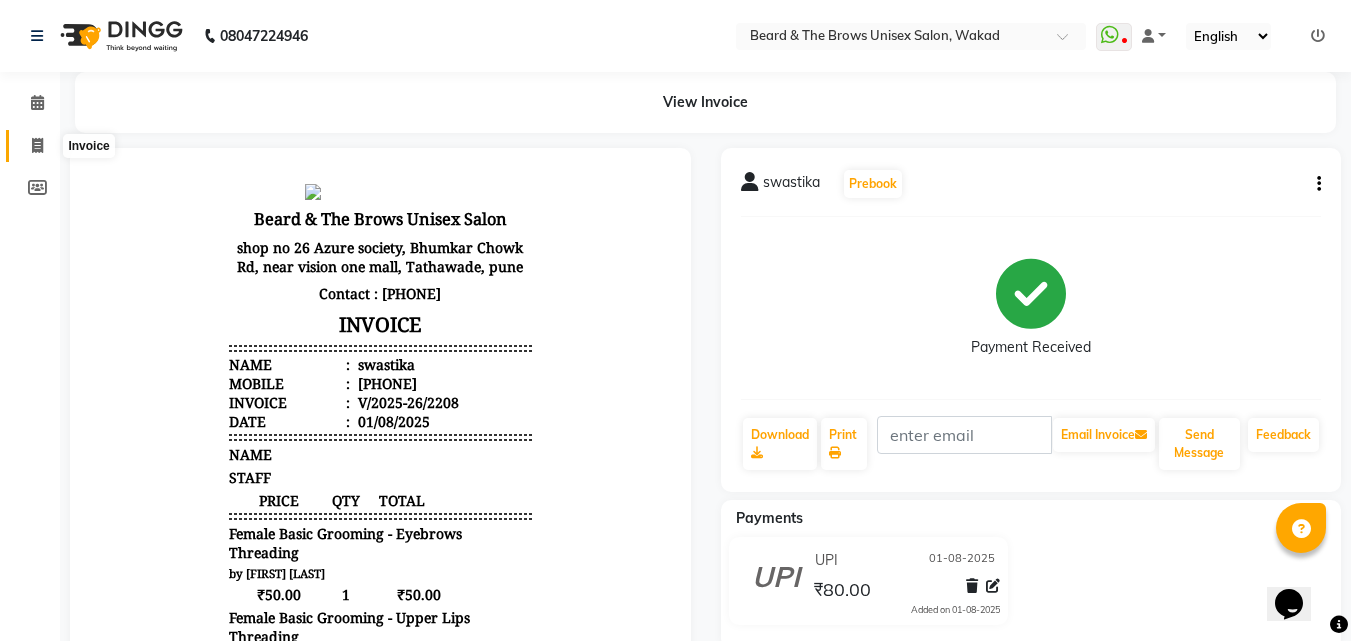 click 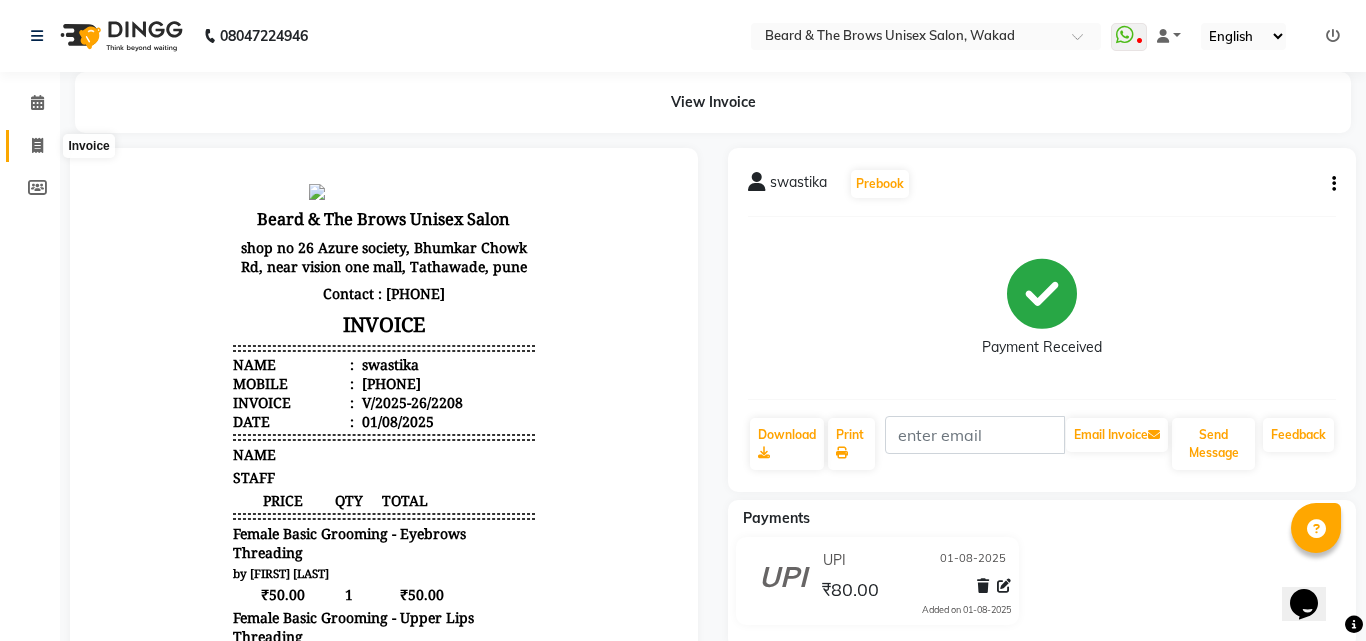 select on "872" 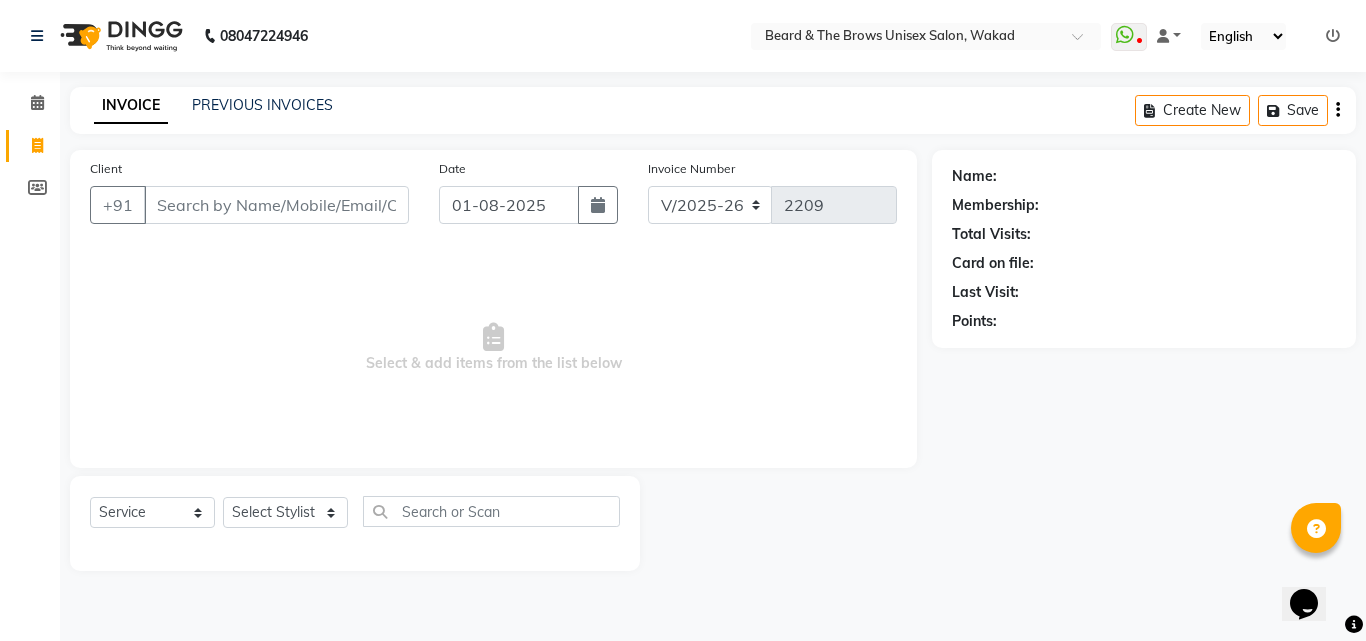 click on "Client" at bounding box center [276, 205] 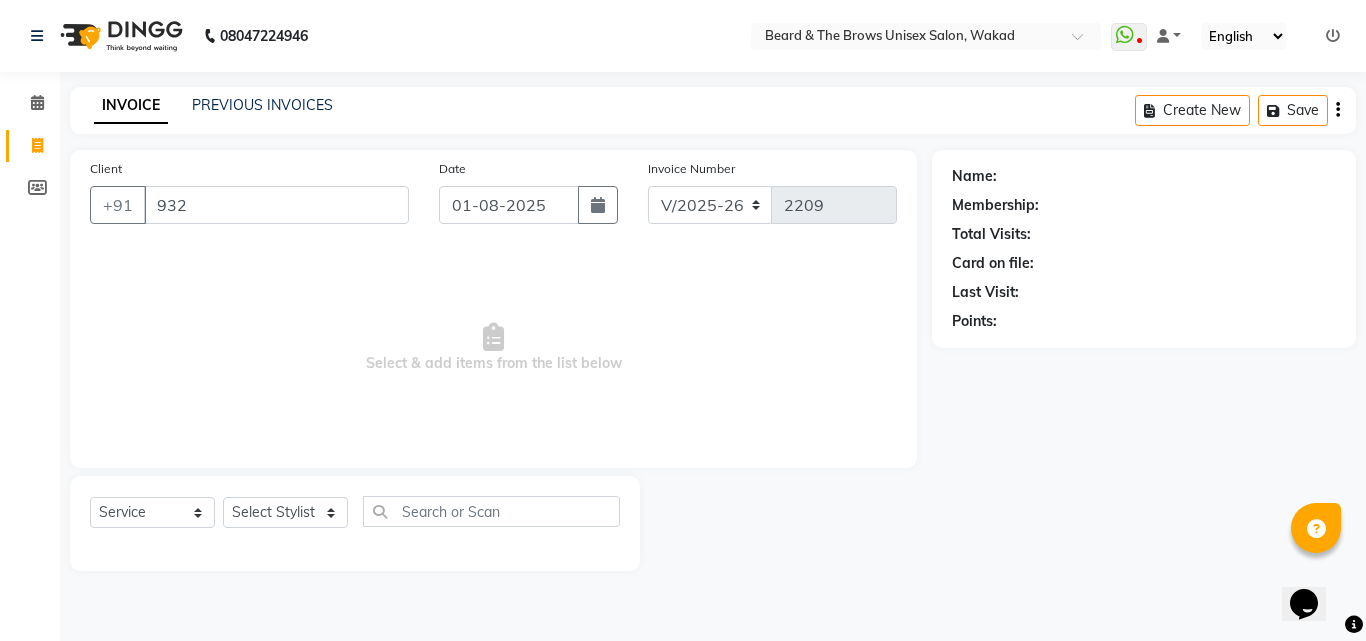 type on "932" 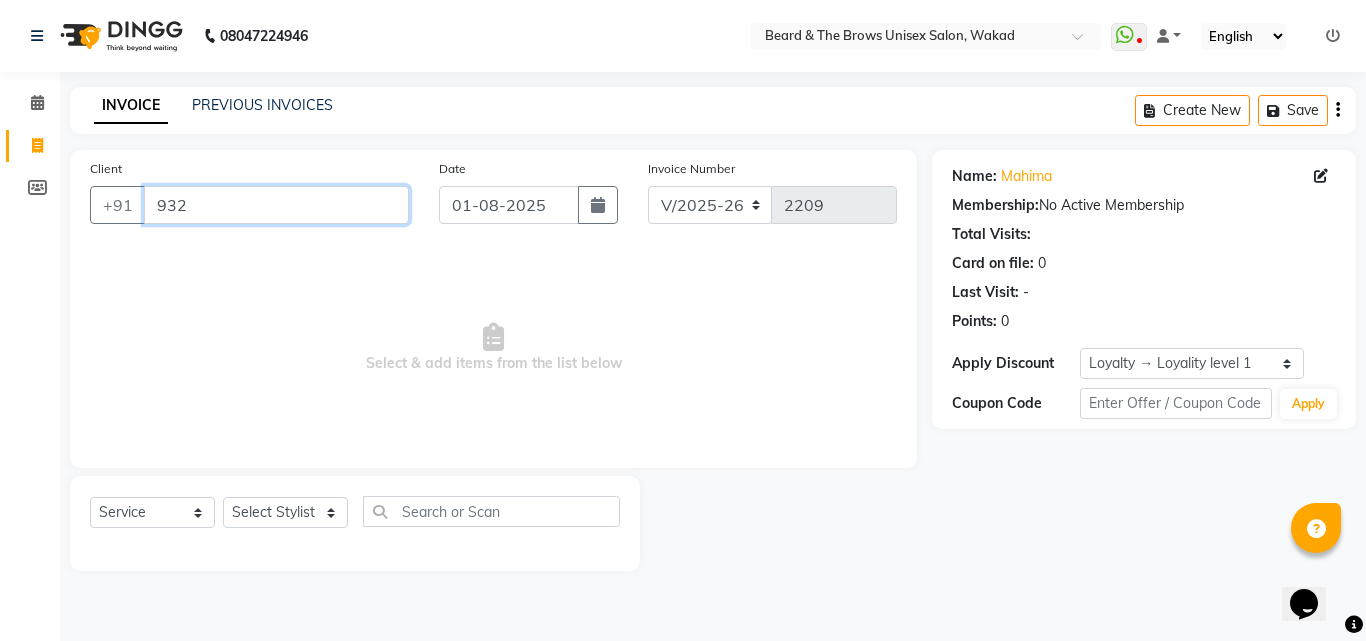 click on "932" at bounding box center [276, 205] 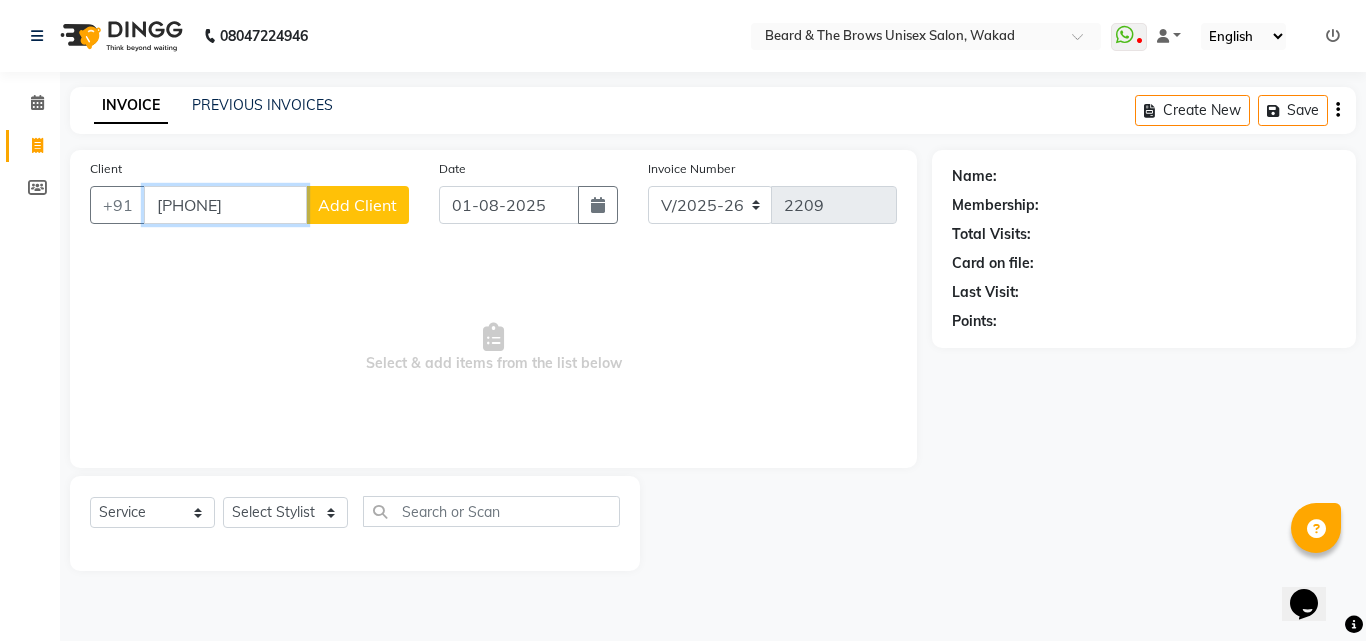 type on "[PHONE]" 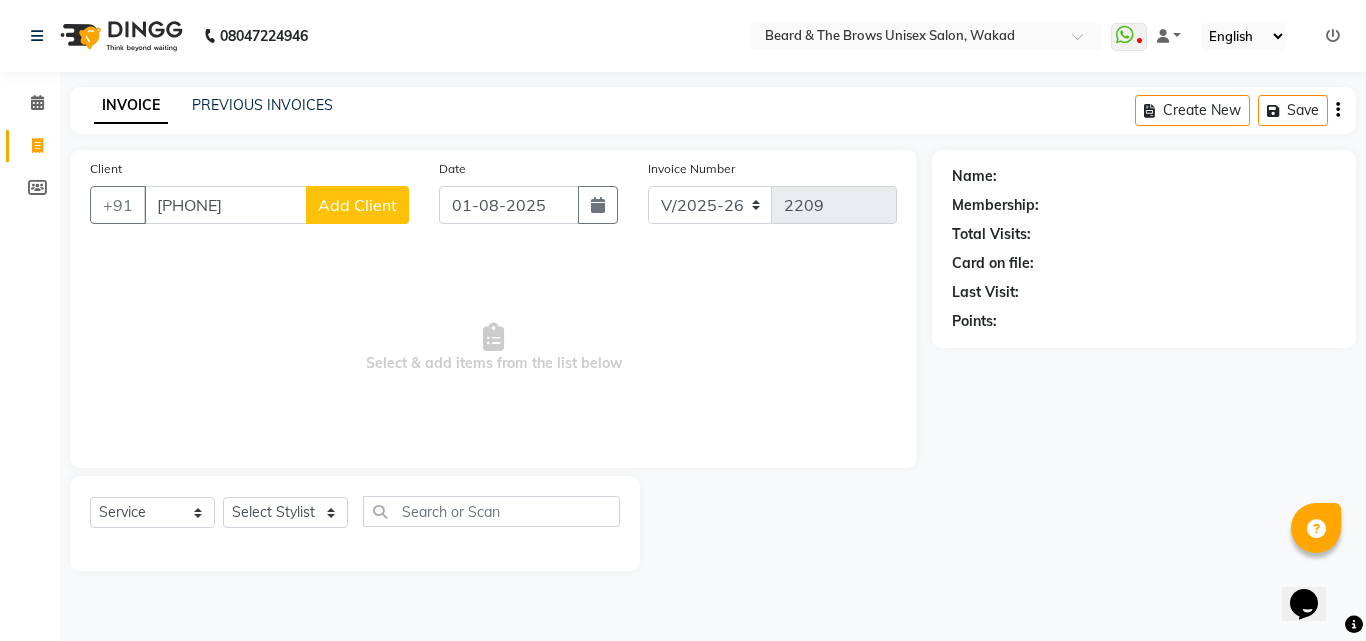 click on "Add Client" 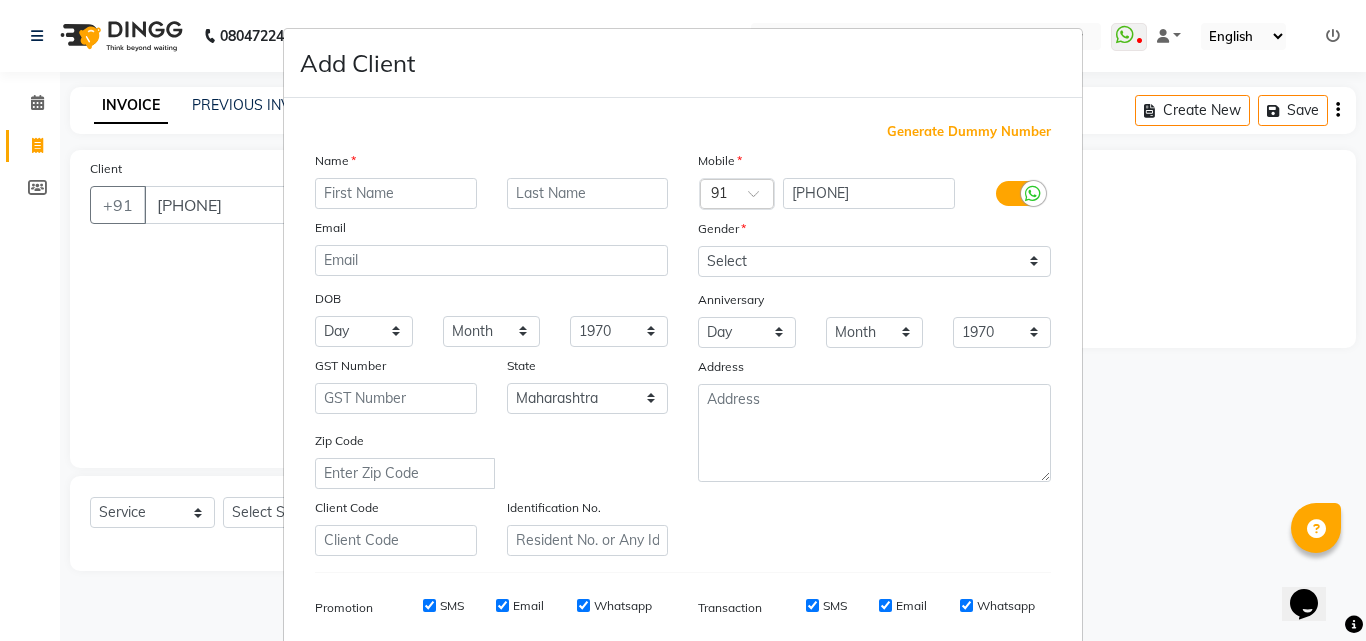 click at bounding box center (396, 193) 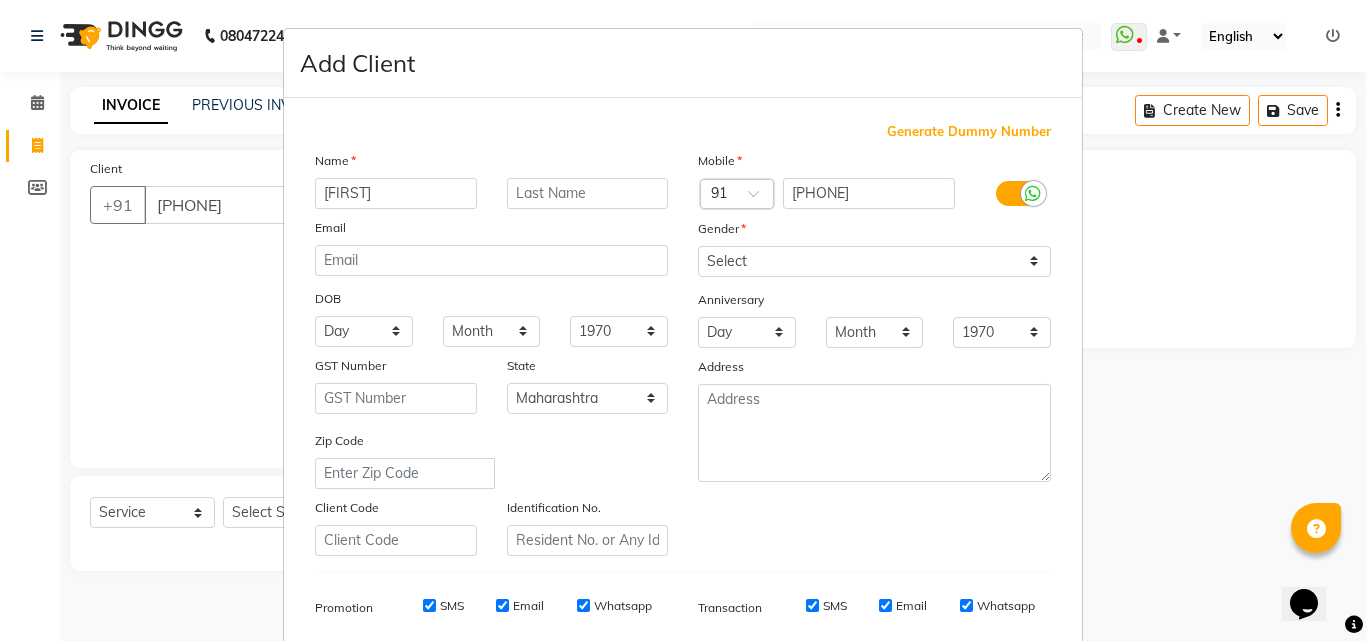 type on "[FIRST]" 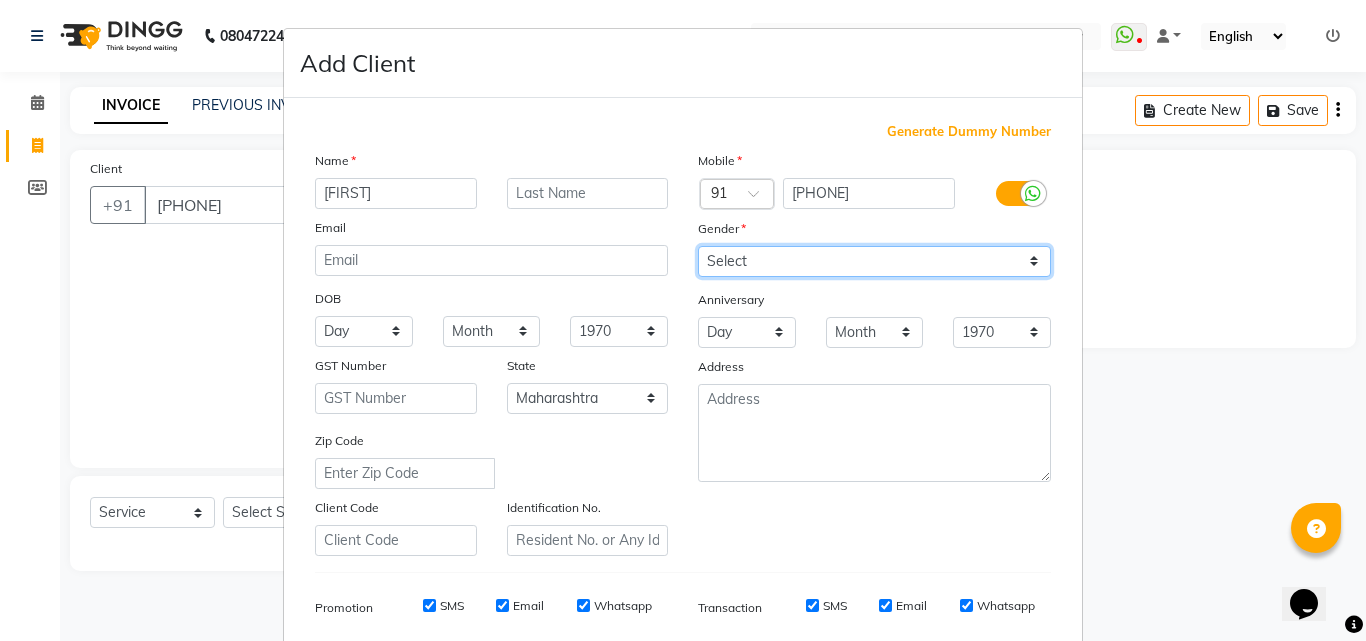 click on "Select Male Female Other Prefer Not To Say" at bounding box center (874, 261) 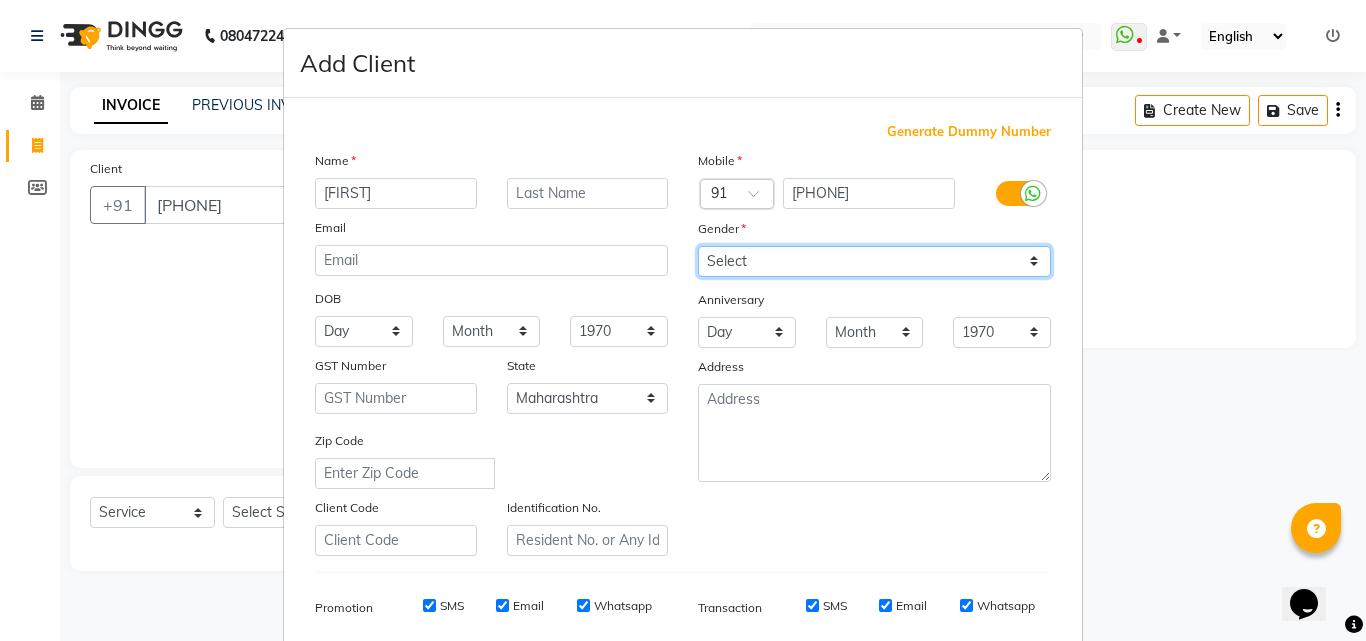select on "male" 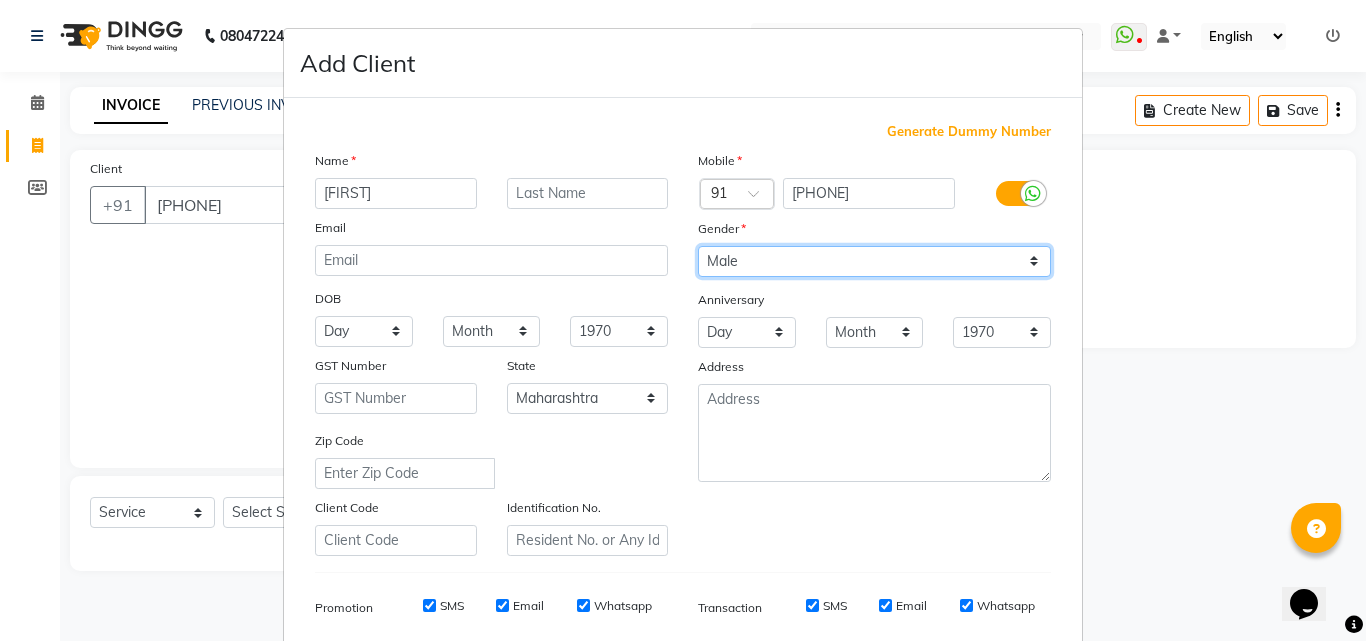 click on "Select Male Female Other Prefer Not To Say" at bounding box center [874, 261] 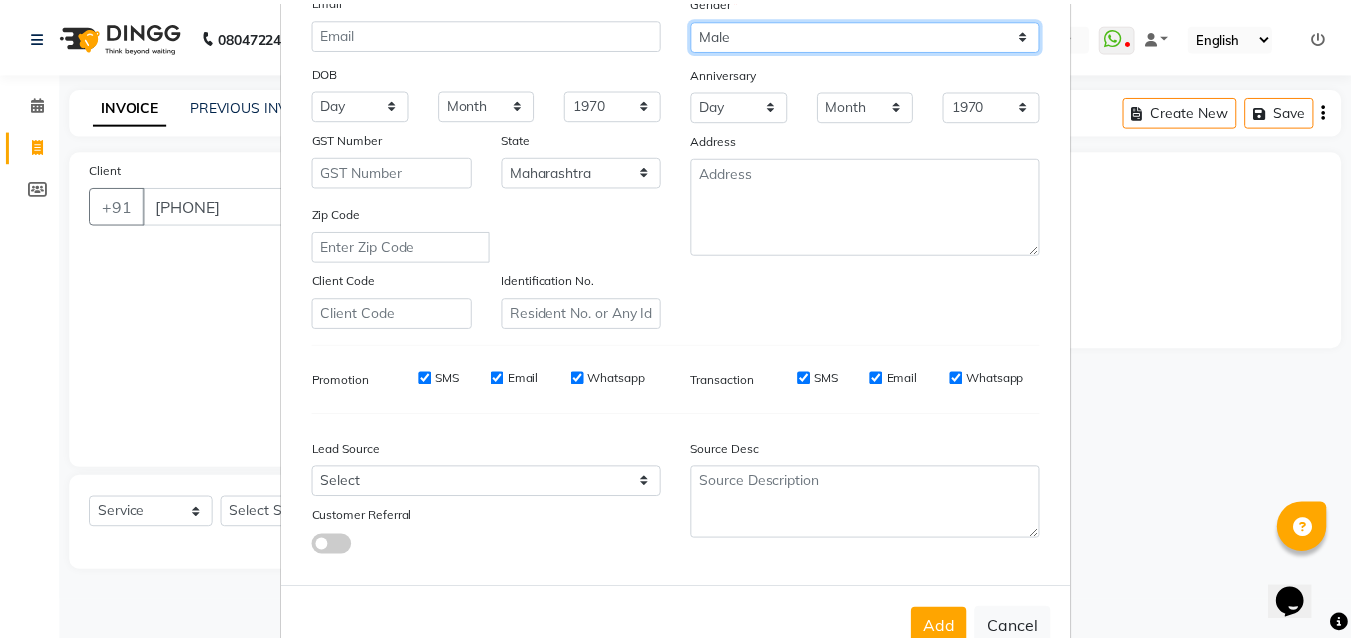scroll, scrollTop: 282, scrollLeft: 0, axis: vertical 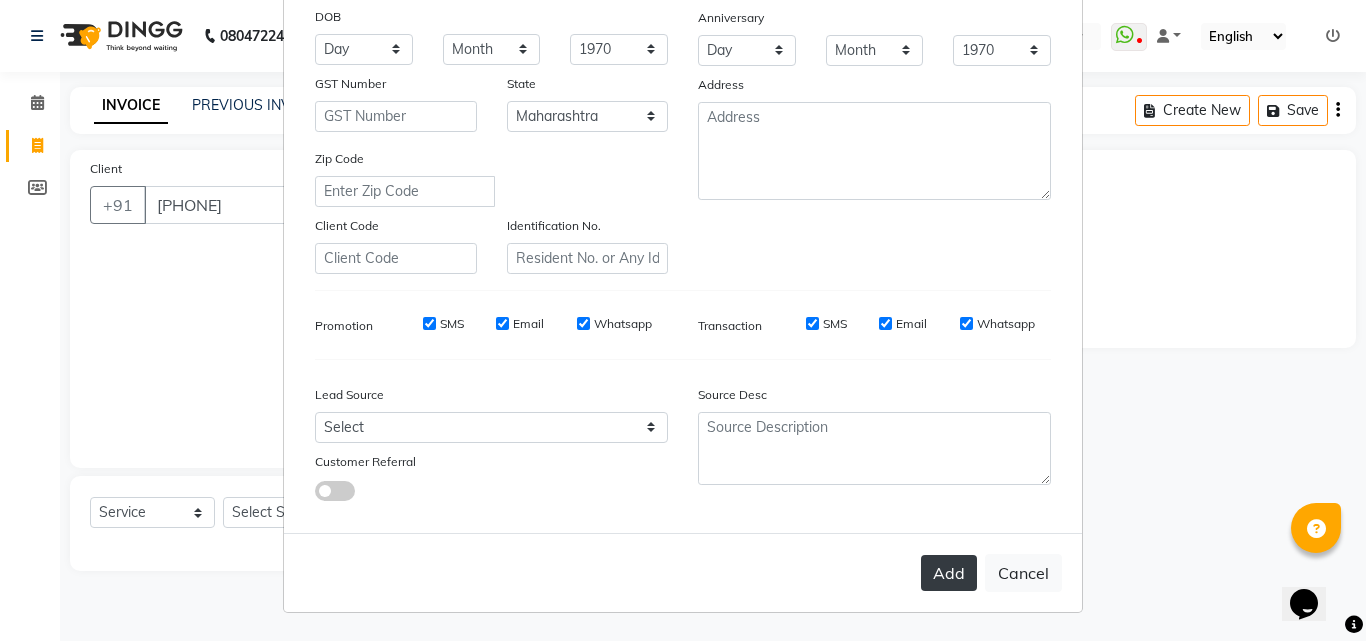 click on "Add" at bounding box center [949, 573] 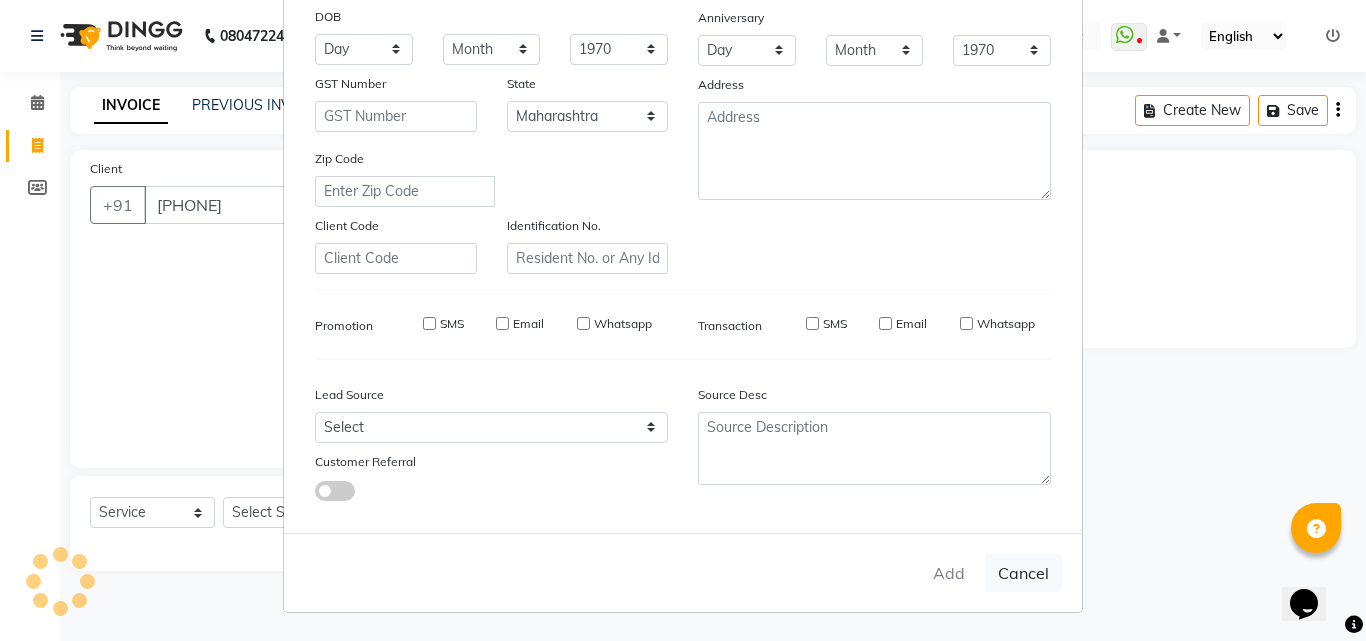 type 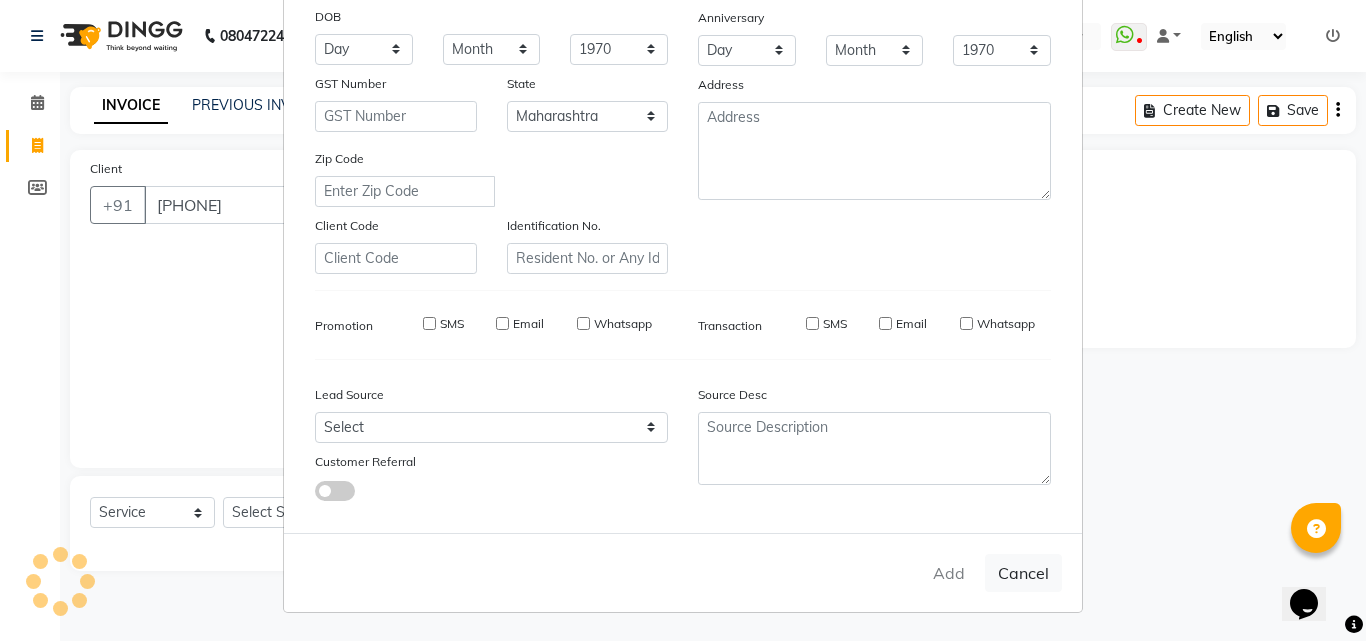 select 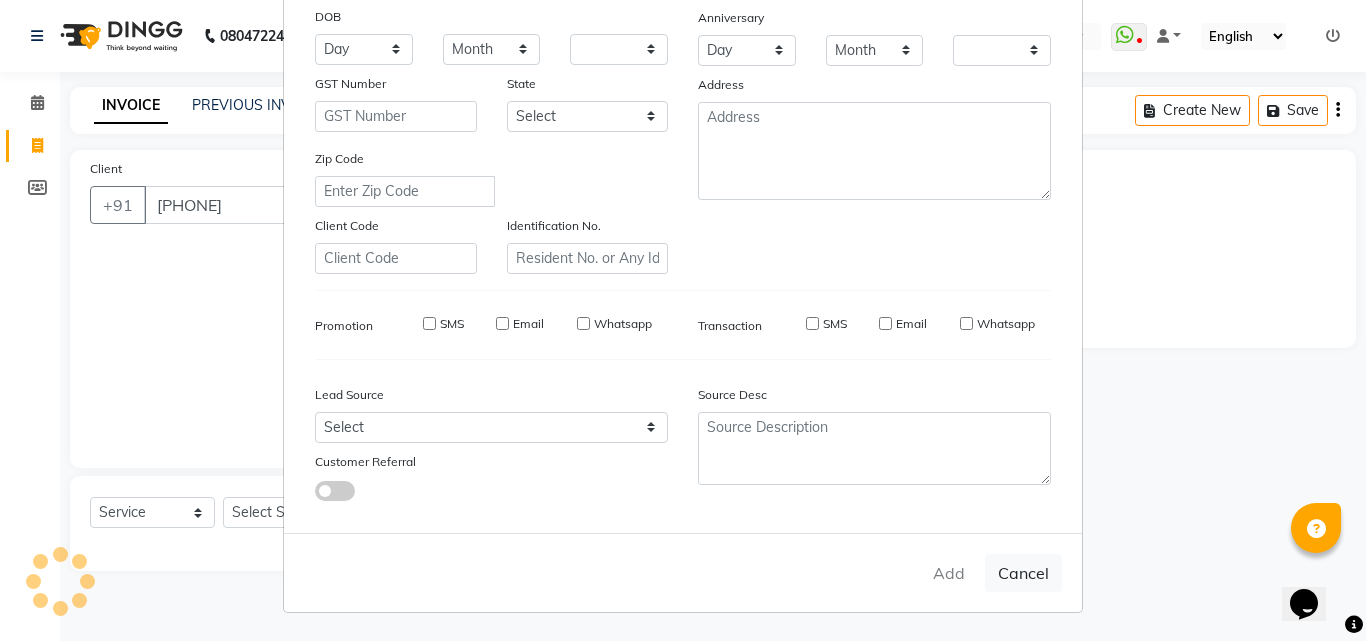 select on "1: Object" 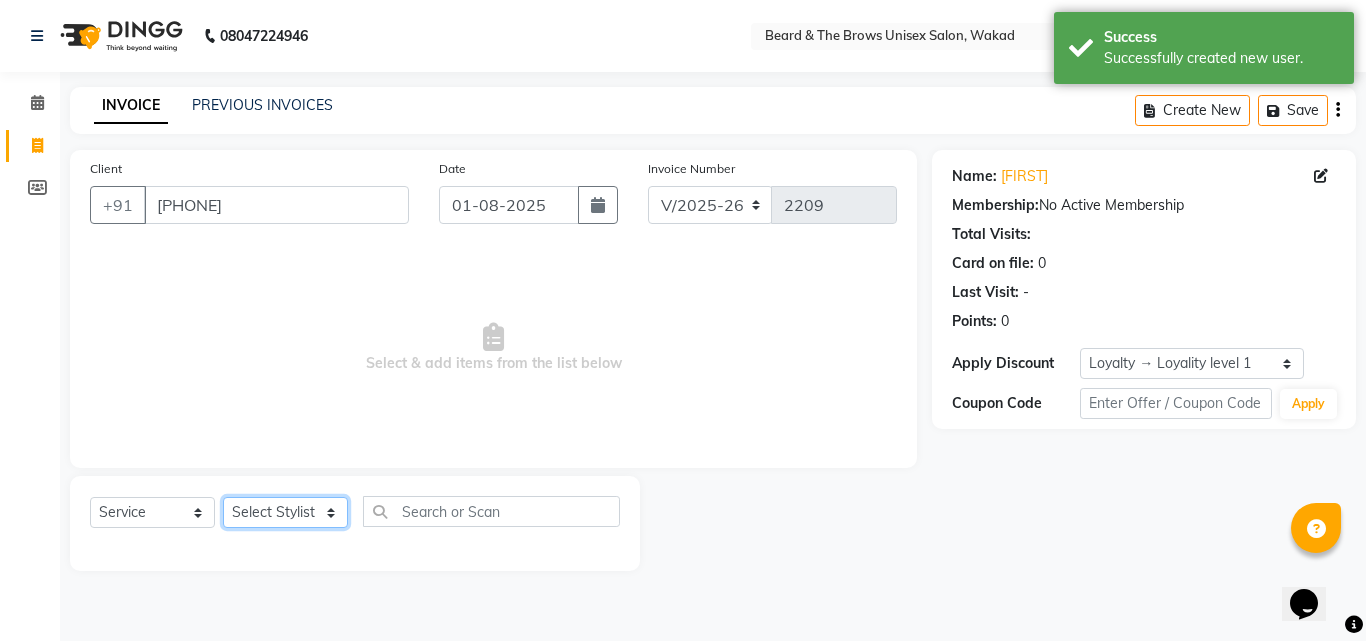 click on "Select Stylist [FIRST] [LAST] manager [FIRST] [LAST] [GREETING] owner [FIRST] [LAST]" 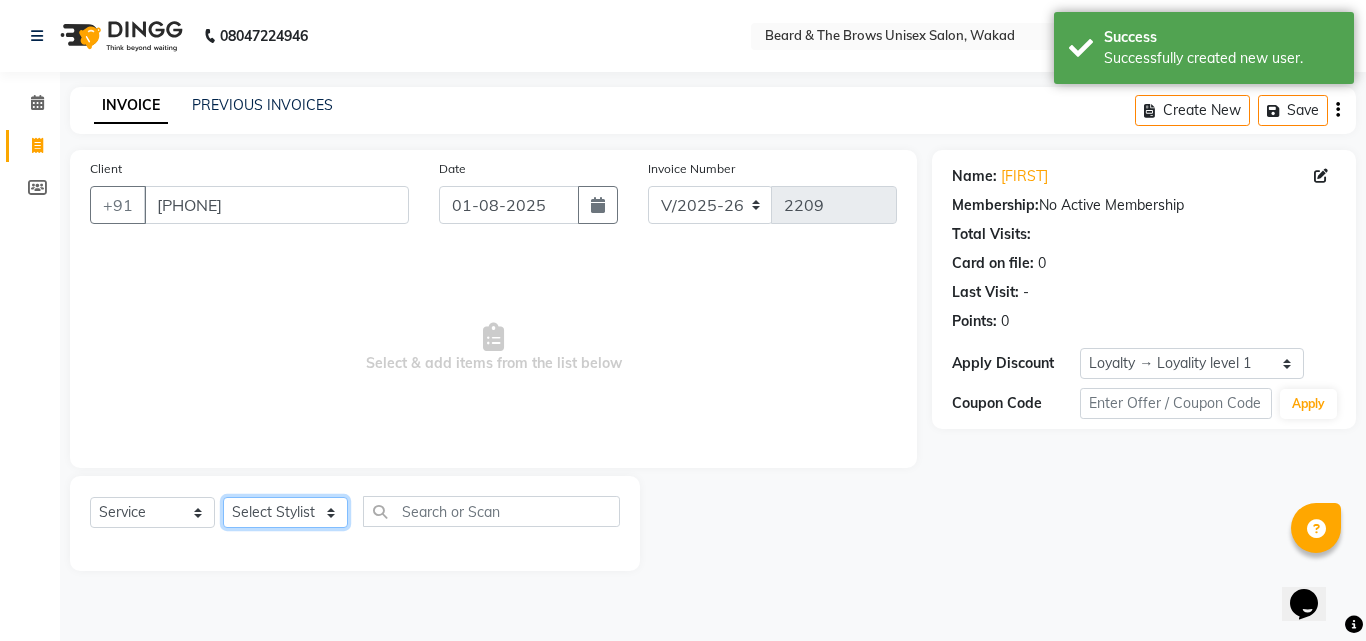 select on "15229" 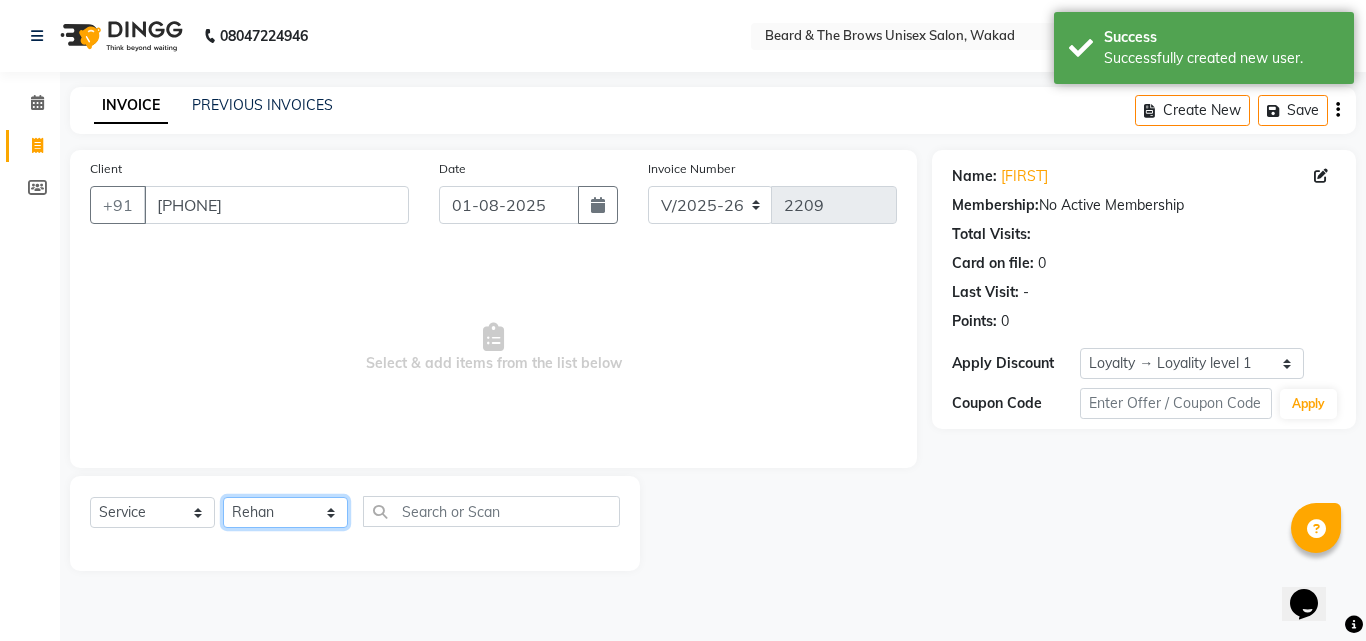 click on "Select Stylist [FIRST] [LAST] manager [FIRST] [LAST] [GREETING] owner [FIRST] [LAST]" 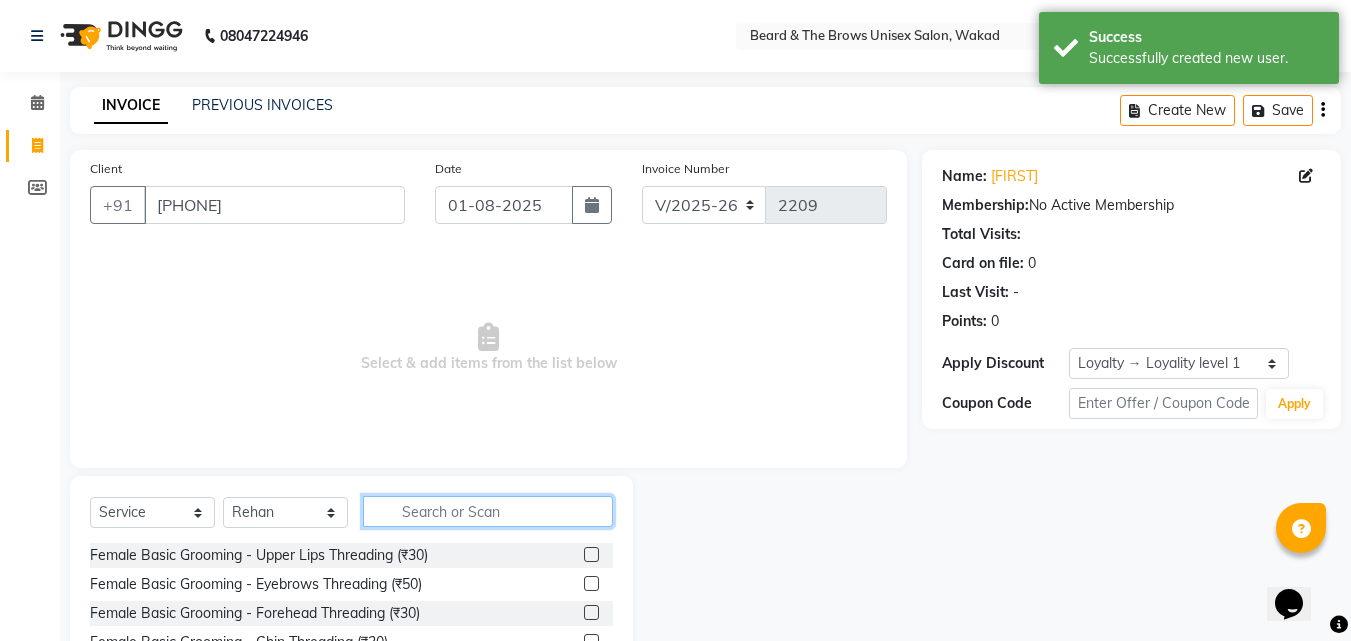 click 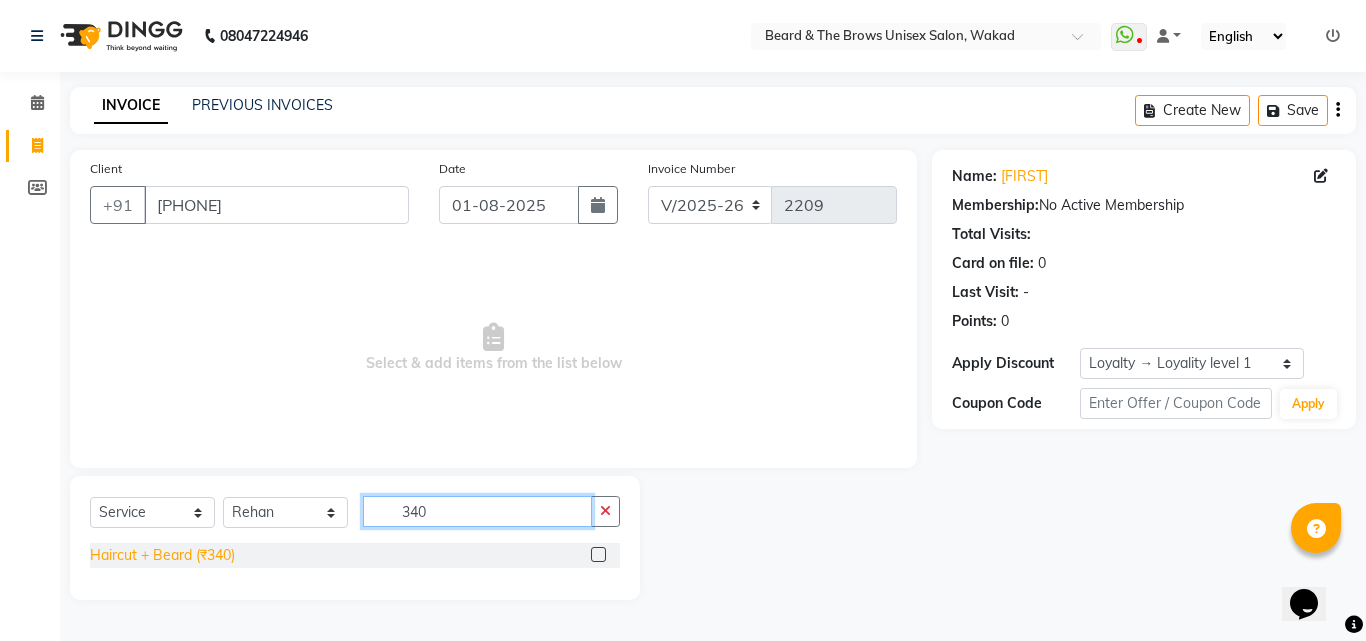 type on "340" 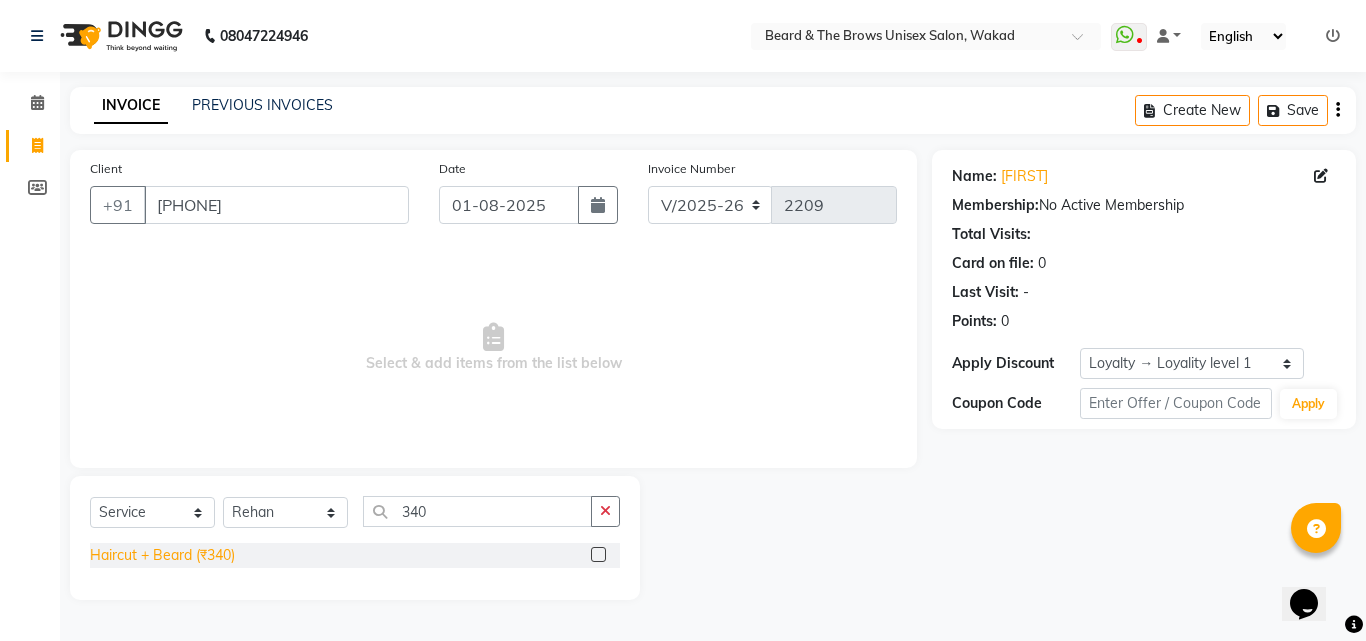 click on "Haircut + Beard (₹340)" 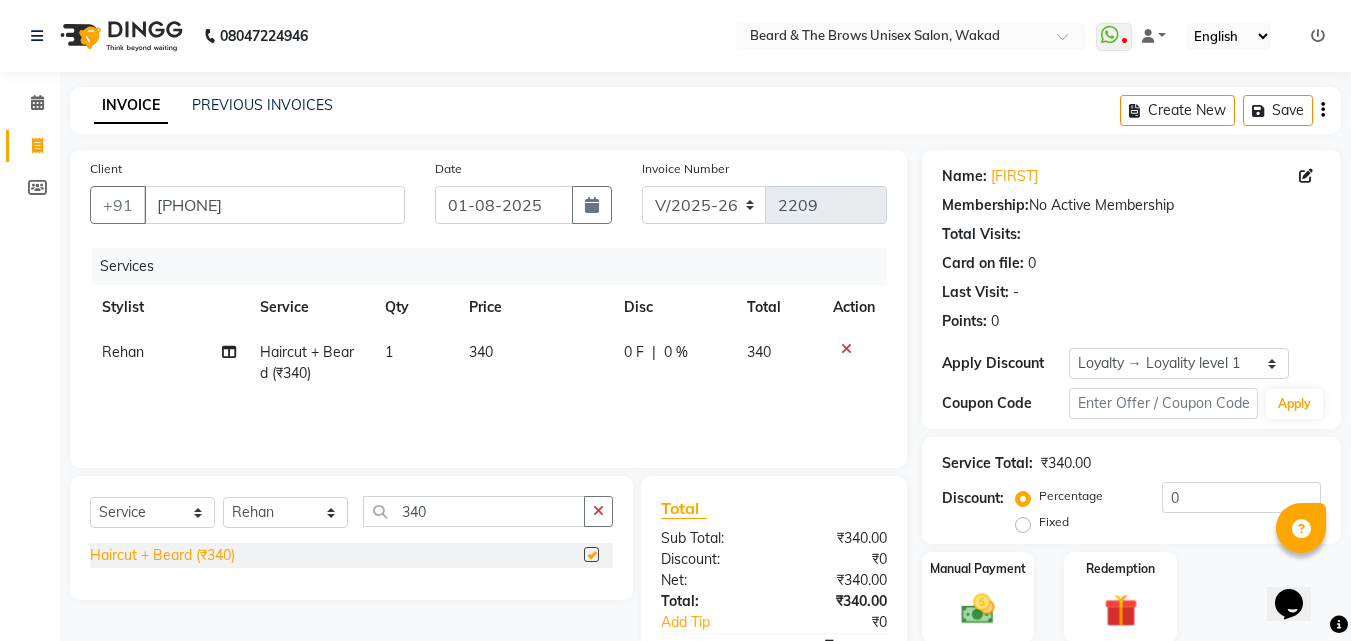 checkbox on "false" 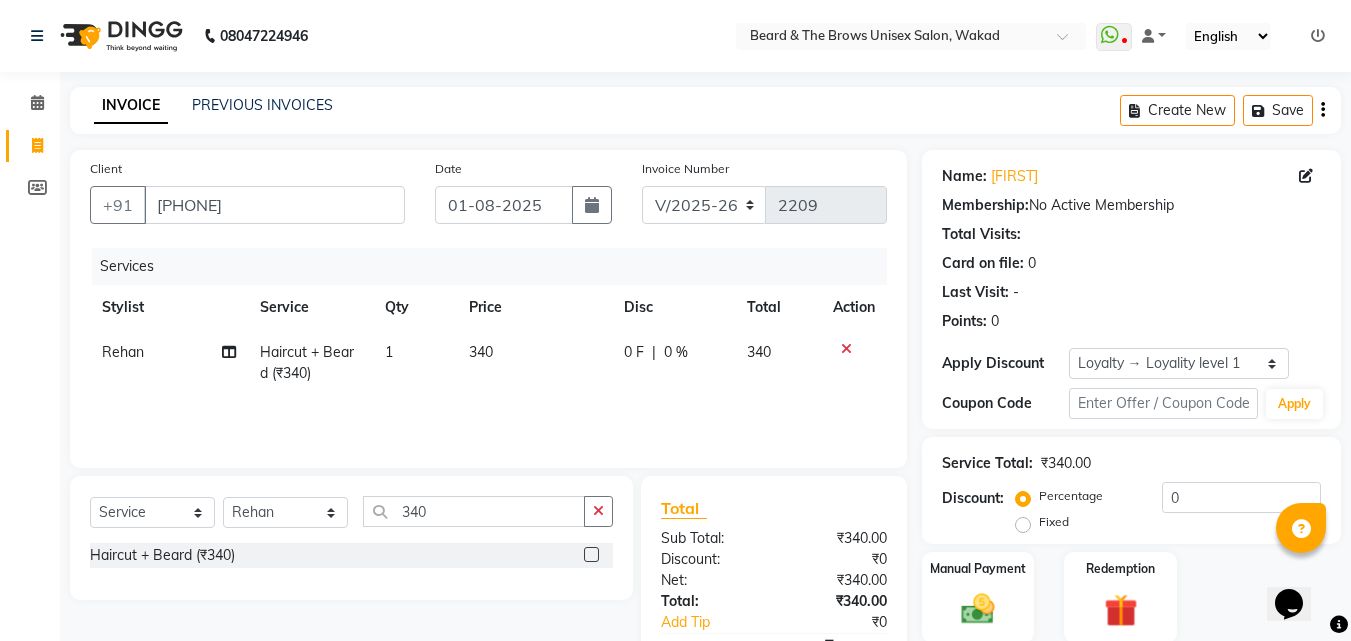 click 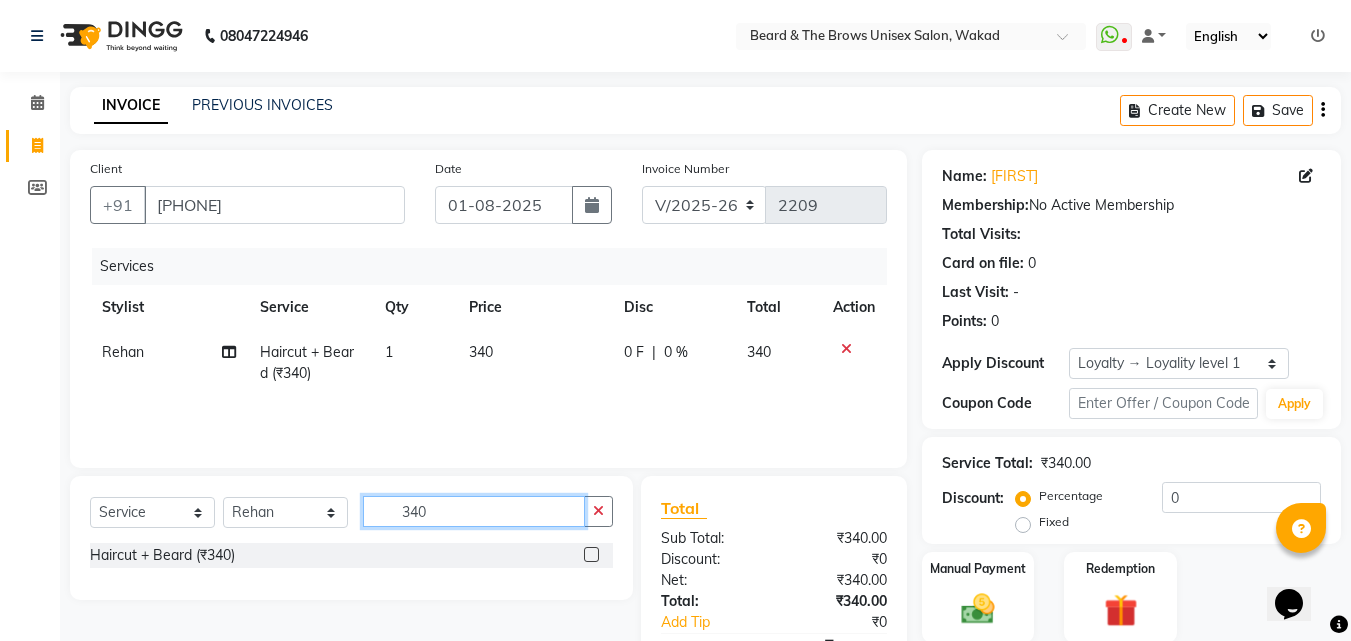 type 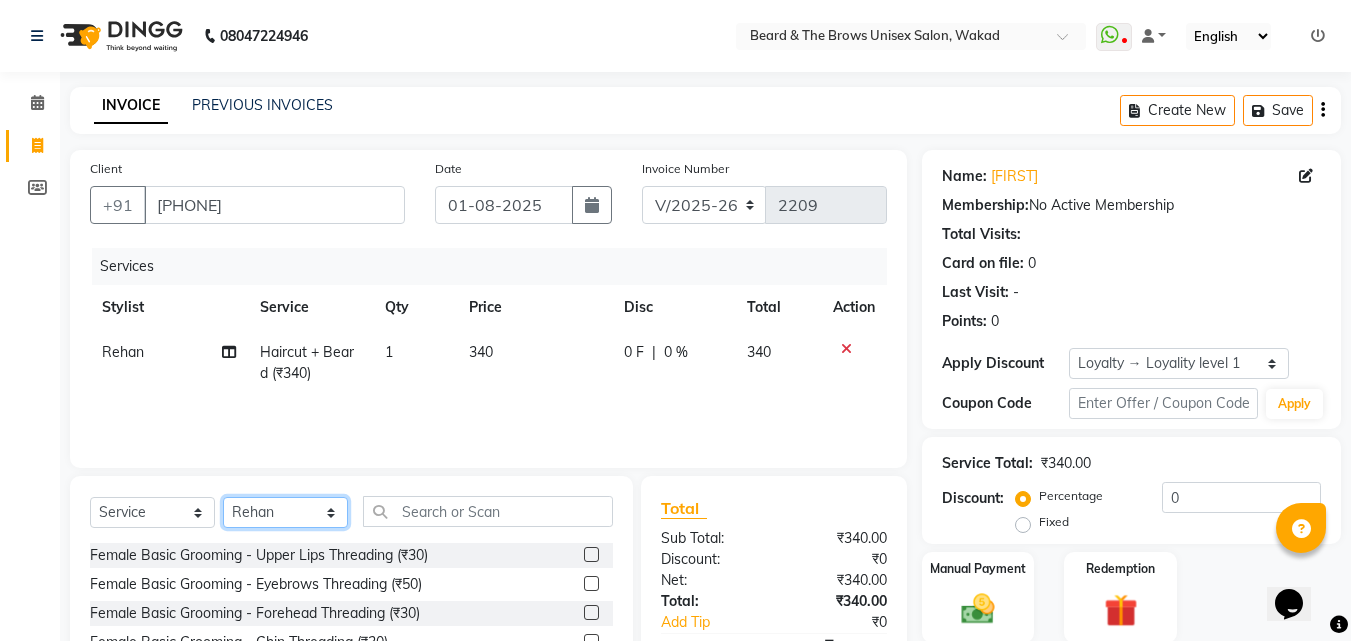 click on "Select Stylist [FIRST] [LAST] manager [FIRST] [LAST] [GREETING] owner [FIRST] [LAST]" 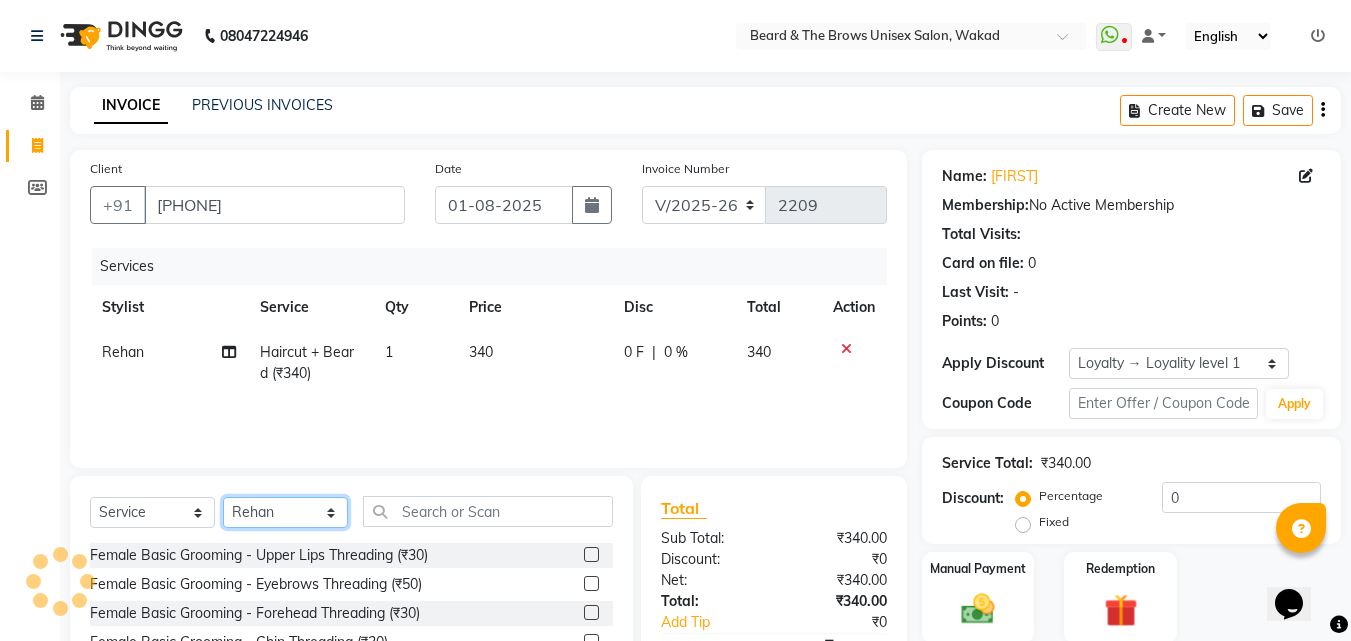 select on "85998" 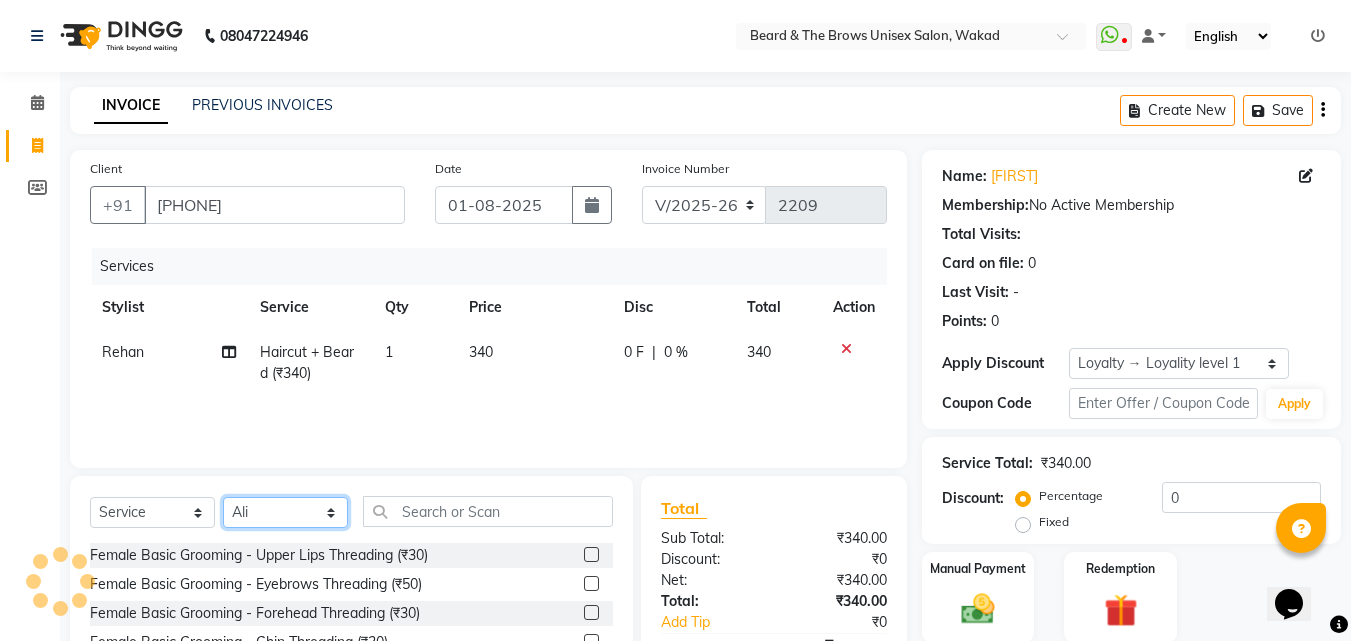 click on "Select Stylist [FIRST] [LAST] manager [FIRST] [LAST] [GREETING] owner [FIRST] [LAST]" 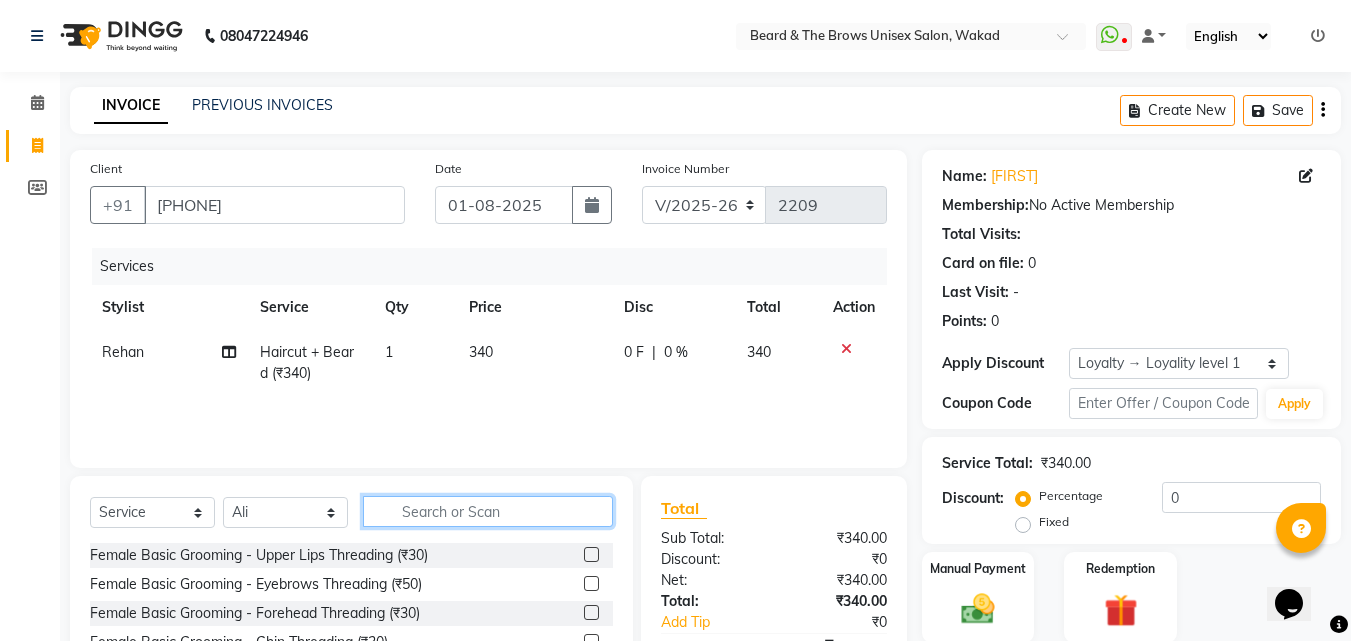 drag, startPoint x: 426, startPoint y: 514, endPoint x: 441, endPoint y: 507, distance: 16.552946 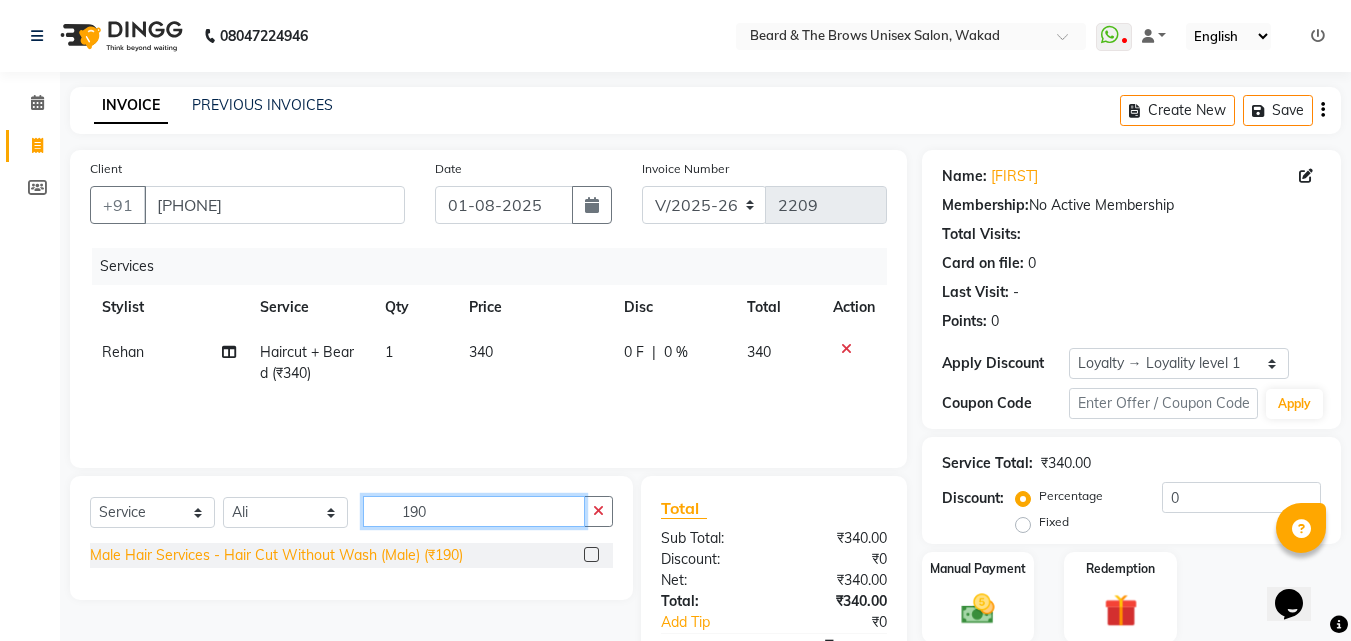 type on "190" 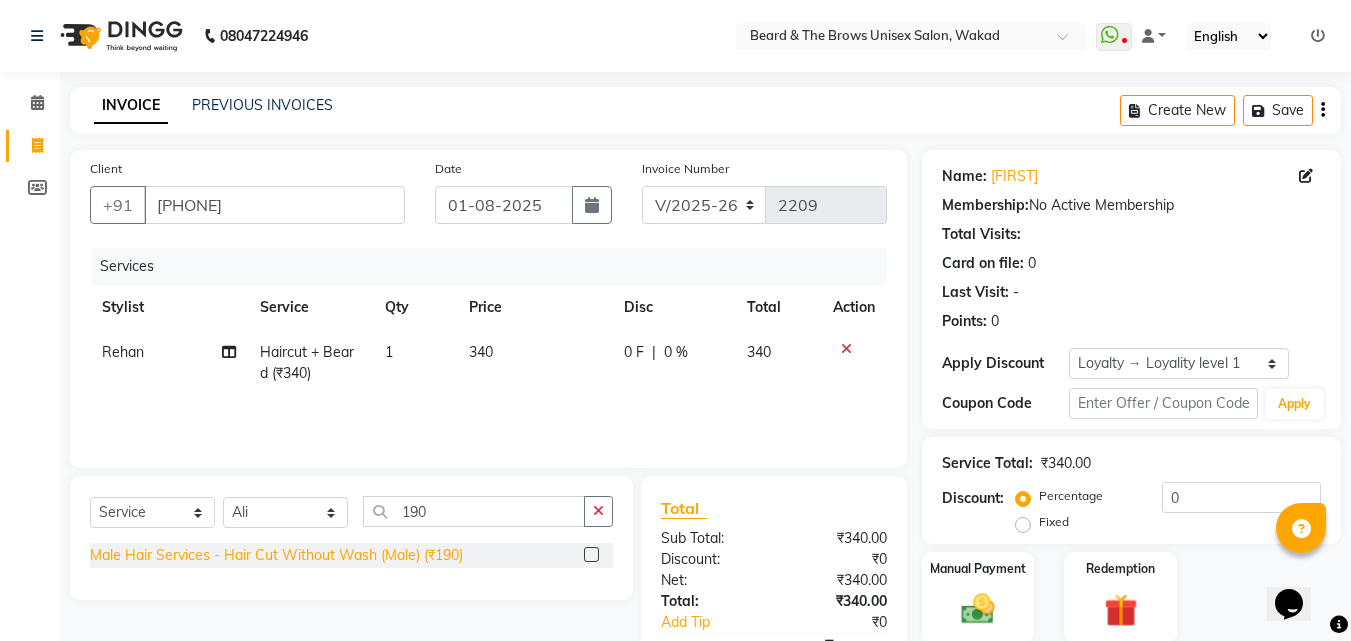 click on "Male Hair Services - Hair Cut Without Wash (Male) (₹190)" 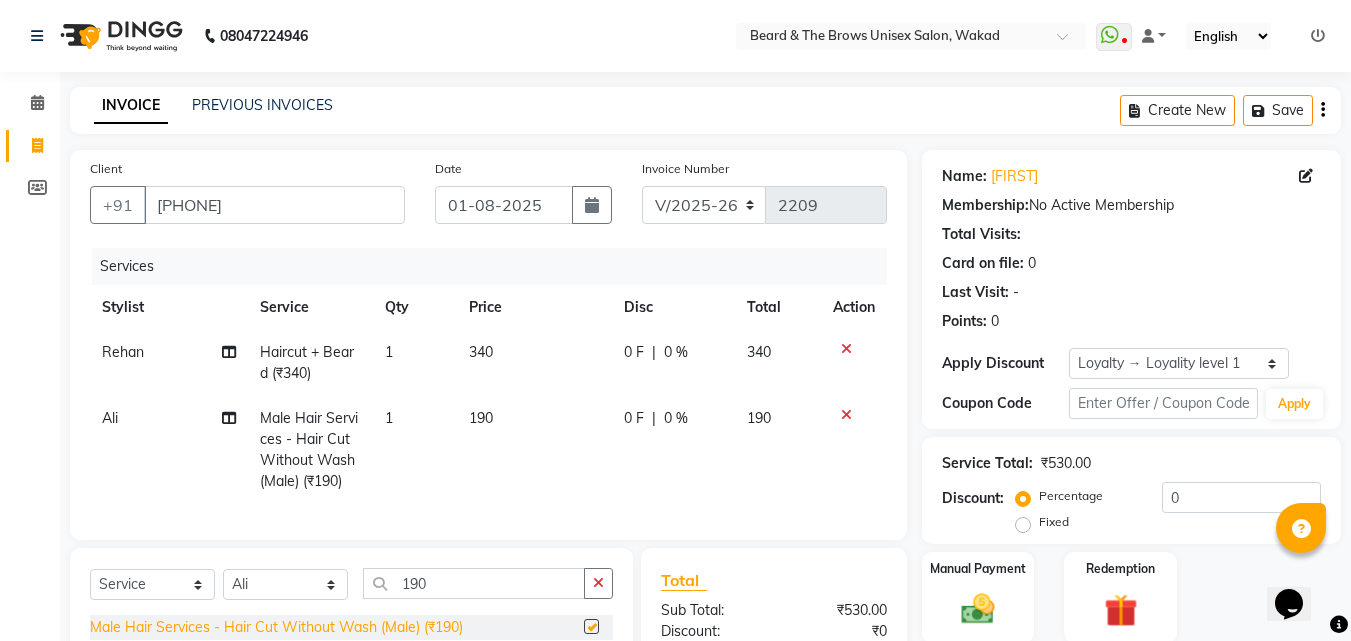 checkbox on "false" 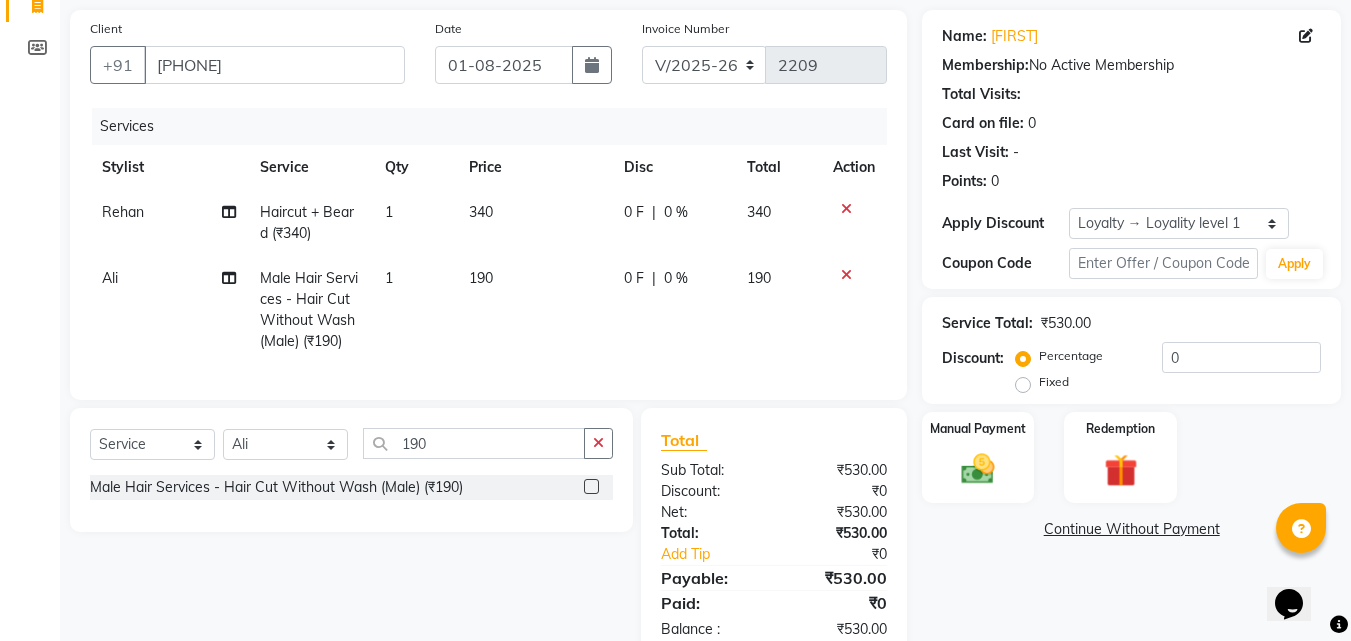 scroll, scrollTop: 204, scrollLeft: 0, axis: vertical 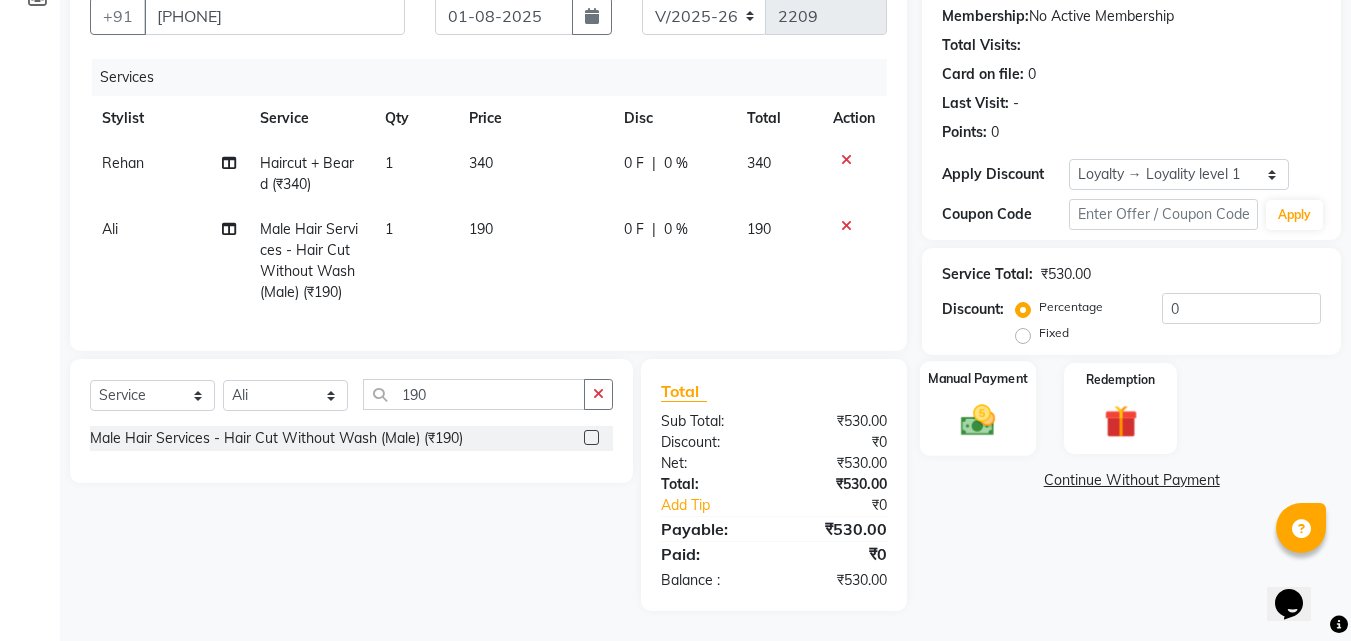 click 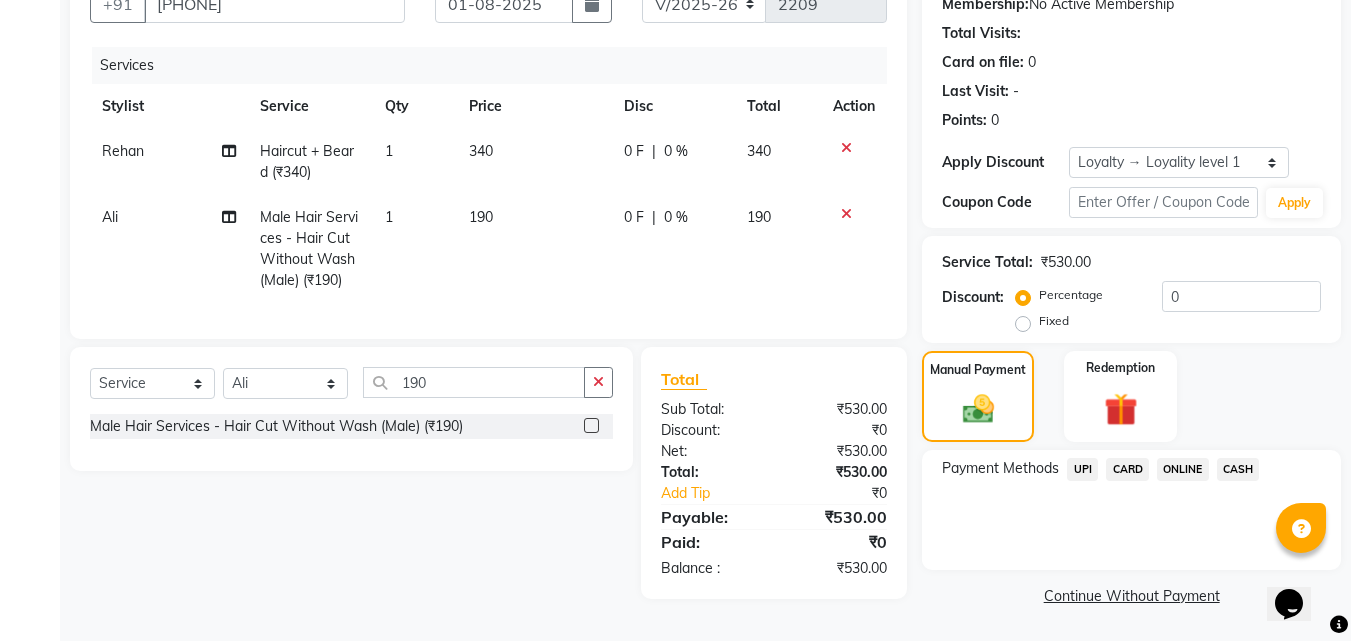 click on "CASH" 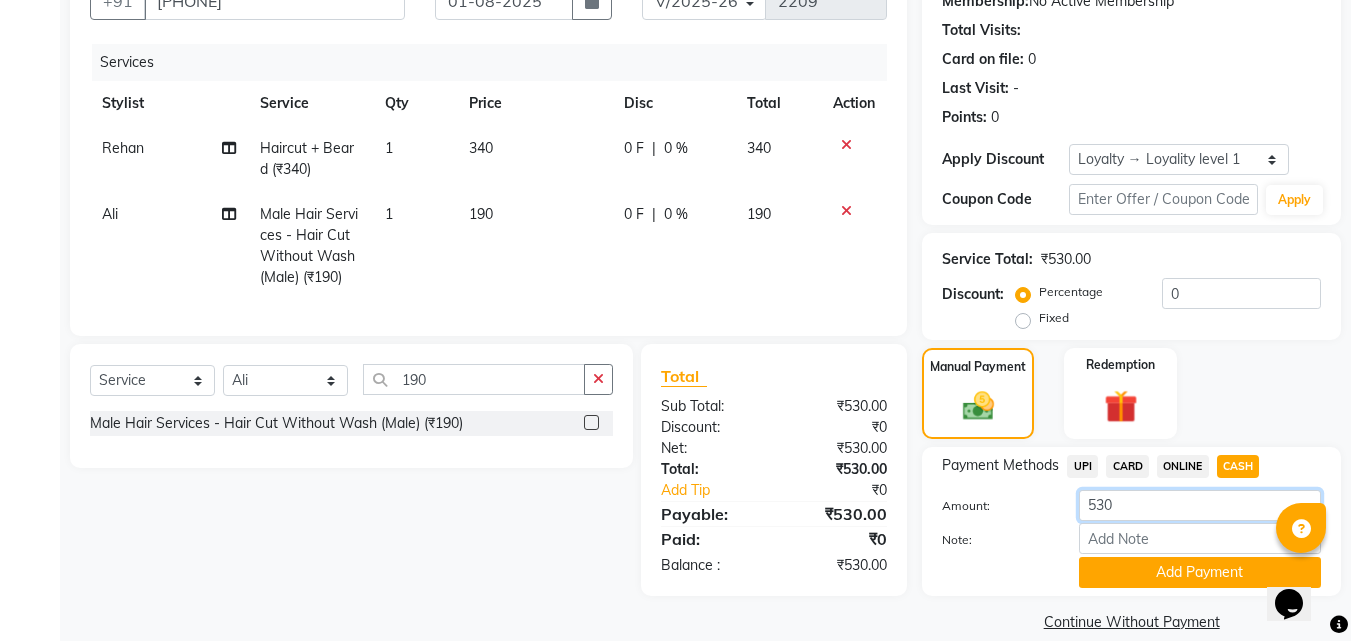 click on "530" 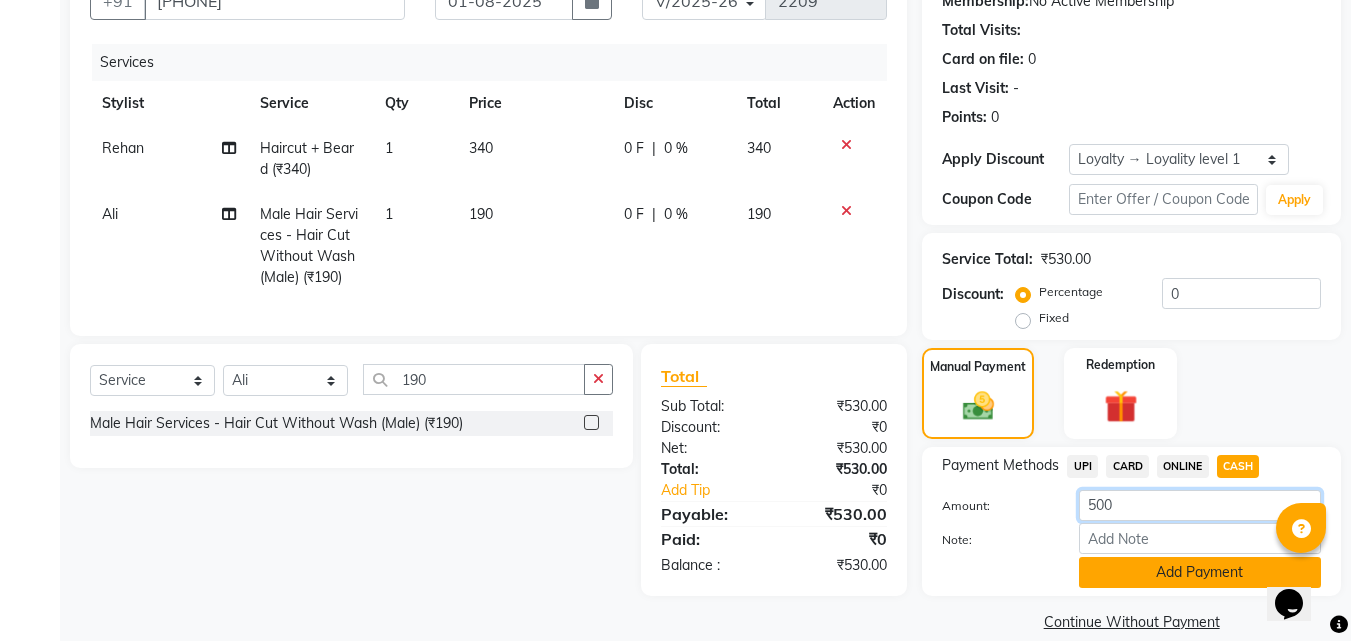 type on "500" 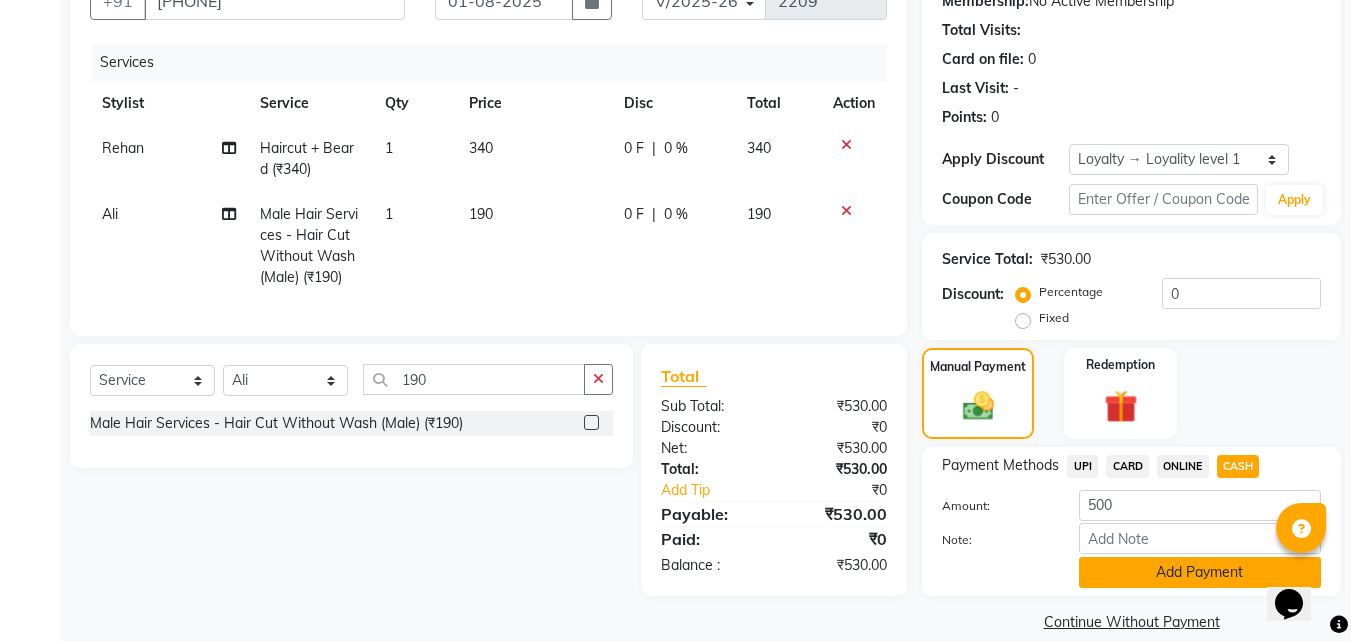 click on "Add Payment" 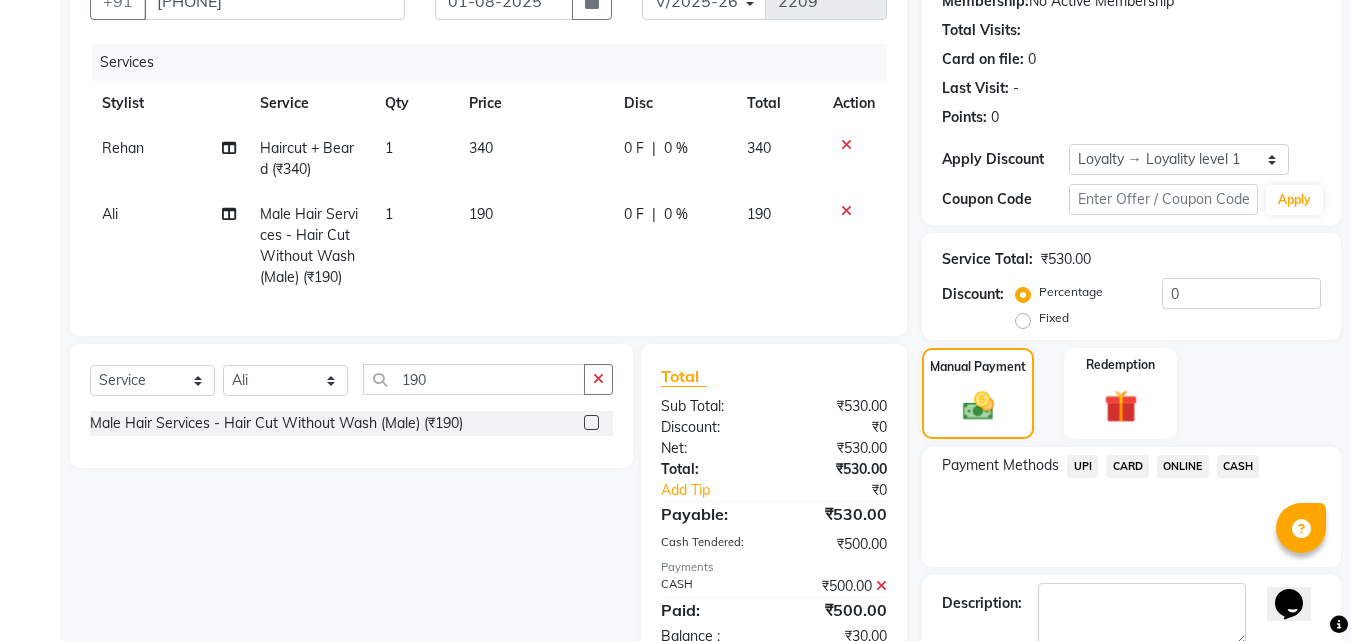 click on "UPI" 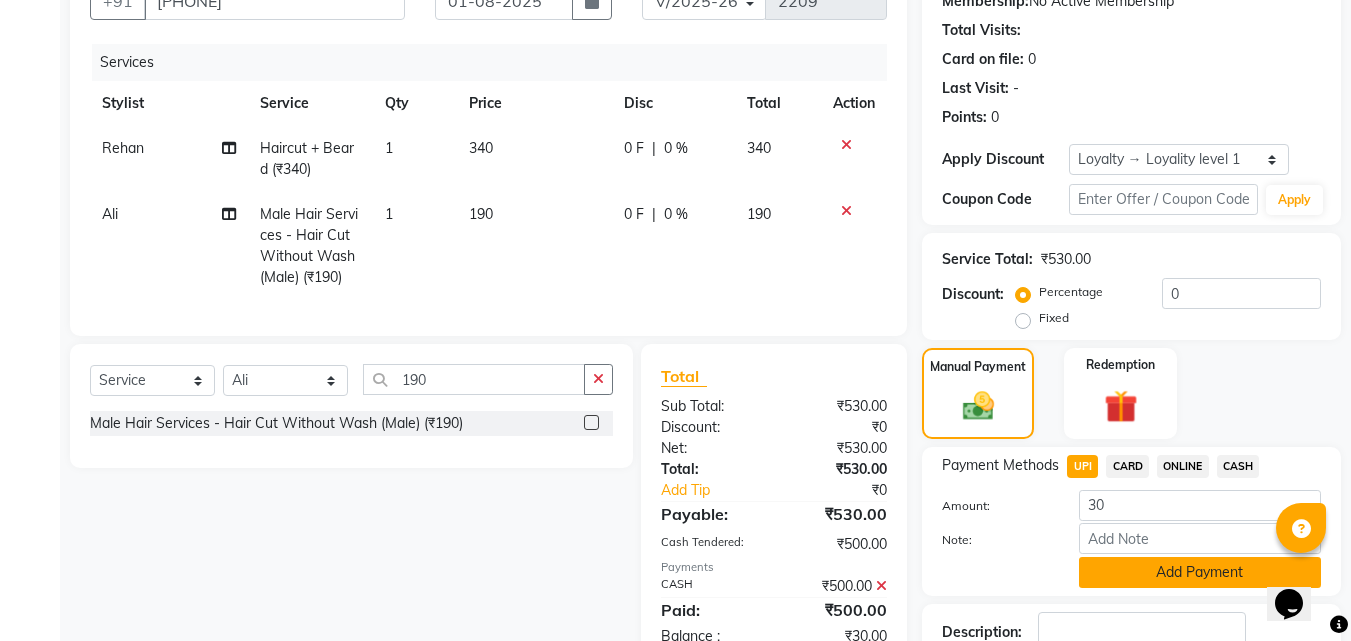 click on "Add Payment" 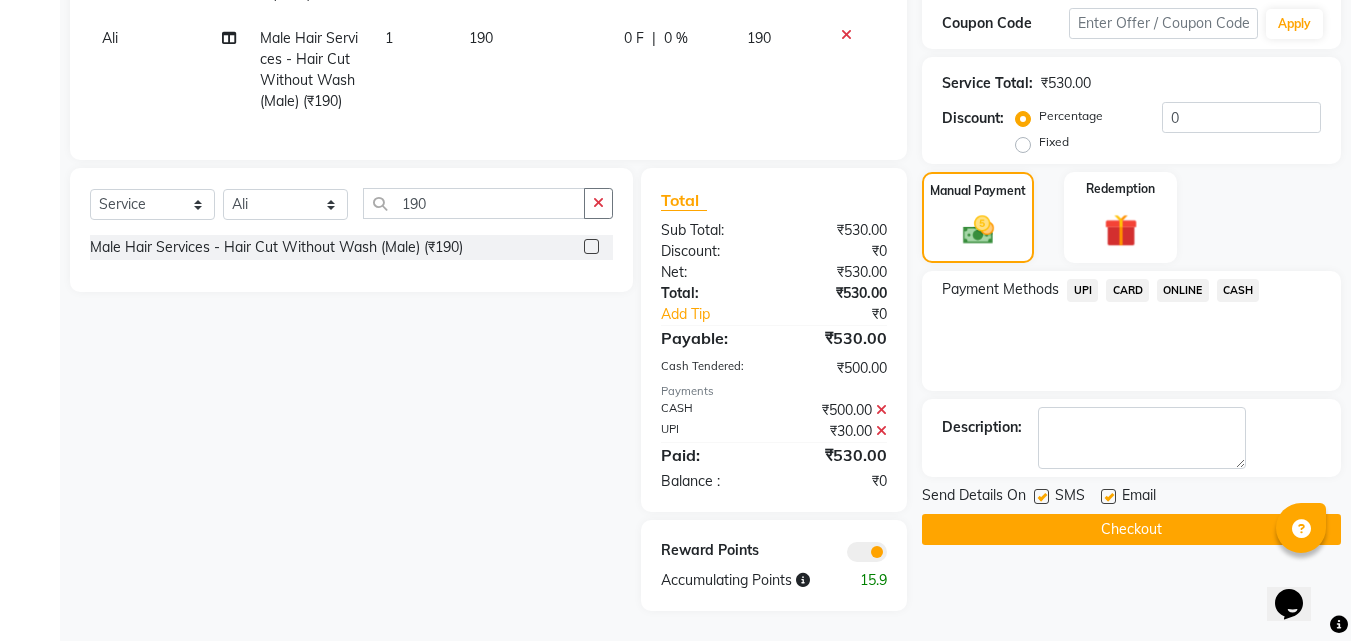 scroll, scrollTop: 395, scrollLeft: 0, axis: vertical 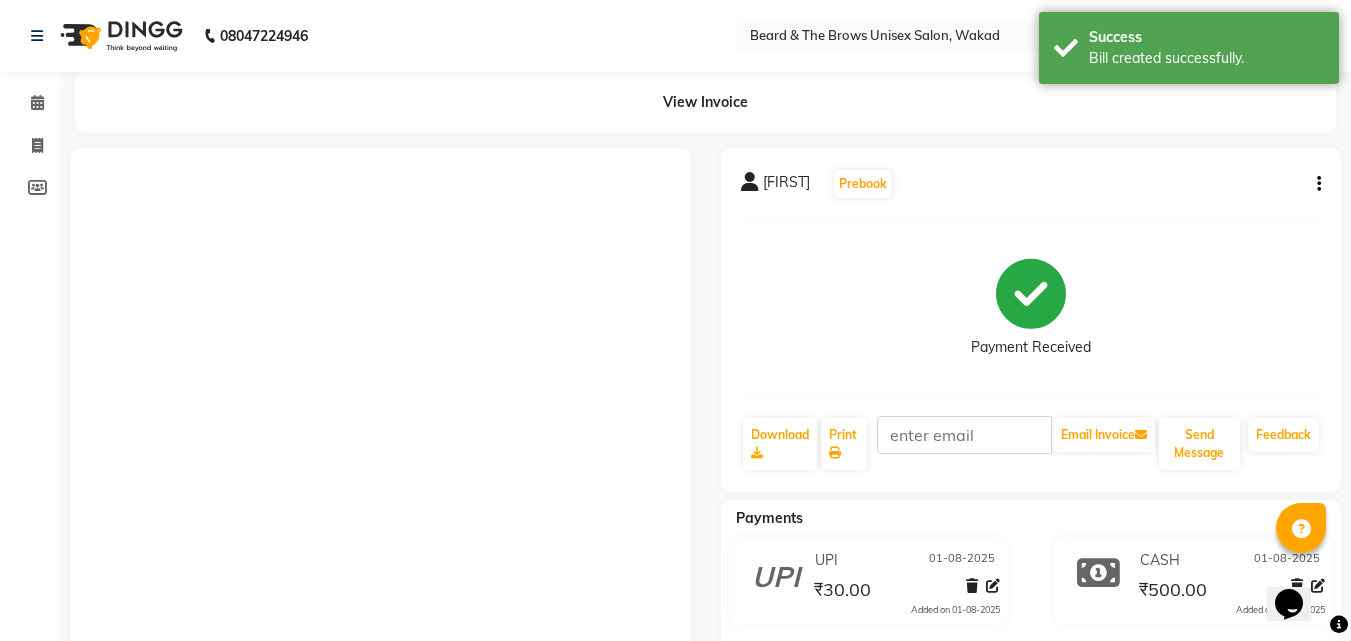 click on "[PHONE] Select Location × Beard & The Brows Unisex Salon, Wakad WhatsApp Status ✕ Status: Disconnected Most Recent Message: [DATE] [TIME] Recent Service Activity: [DATE] [TIME] [PHONE] Whatsapp Settings Default Panel My Panel English ENGLISH Español العربية मराठी हिंदी ગુજરાતી தமிழ் 中文 Notifications nothing to show ☀ Beard & The Brows Unisex Salon, Wakad Calendar Invoice Members Completed InProgress Upcoming Dropped Tentative Check-In Confirm Bookings Segments Page Builder View Invoice [FIRST] Prebook Payment Received Download Print Email Invoice Send Message Feedback Payments UPI [DATE] ₹30.00 Added on [DATE] CASH [DATE] ₹500.00 Added on [DATE]" at bounding box center [675, 438] 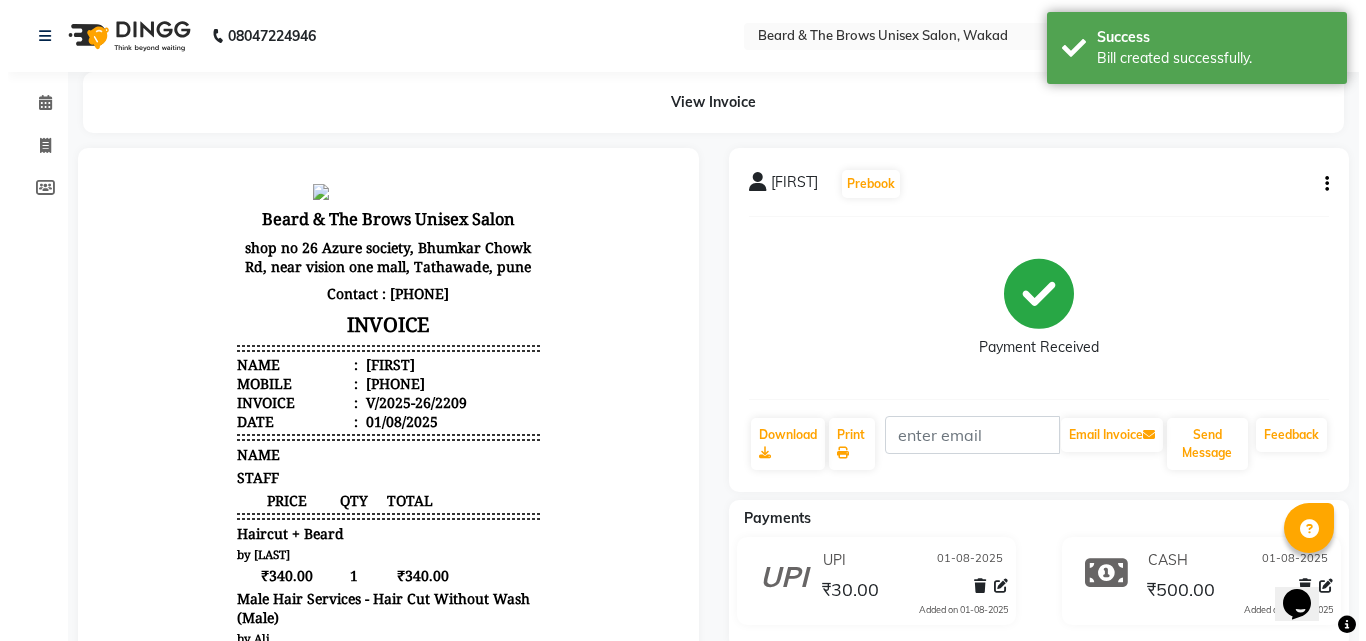 scroll, scrollTop: 0, scrollLeft: 0, axis: both 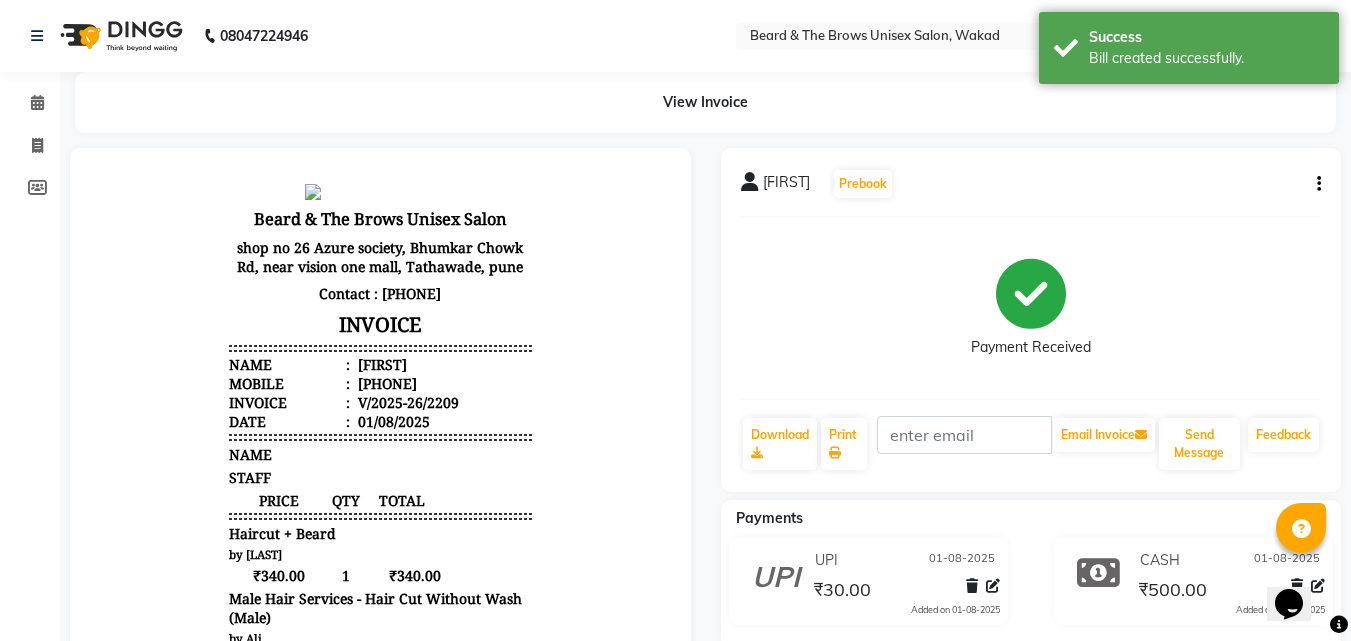 click on "Payment Received" 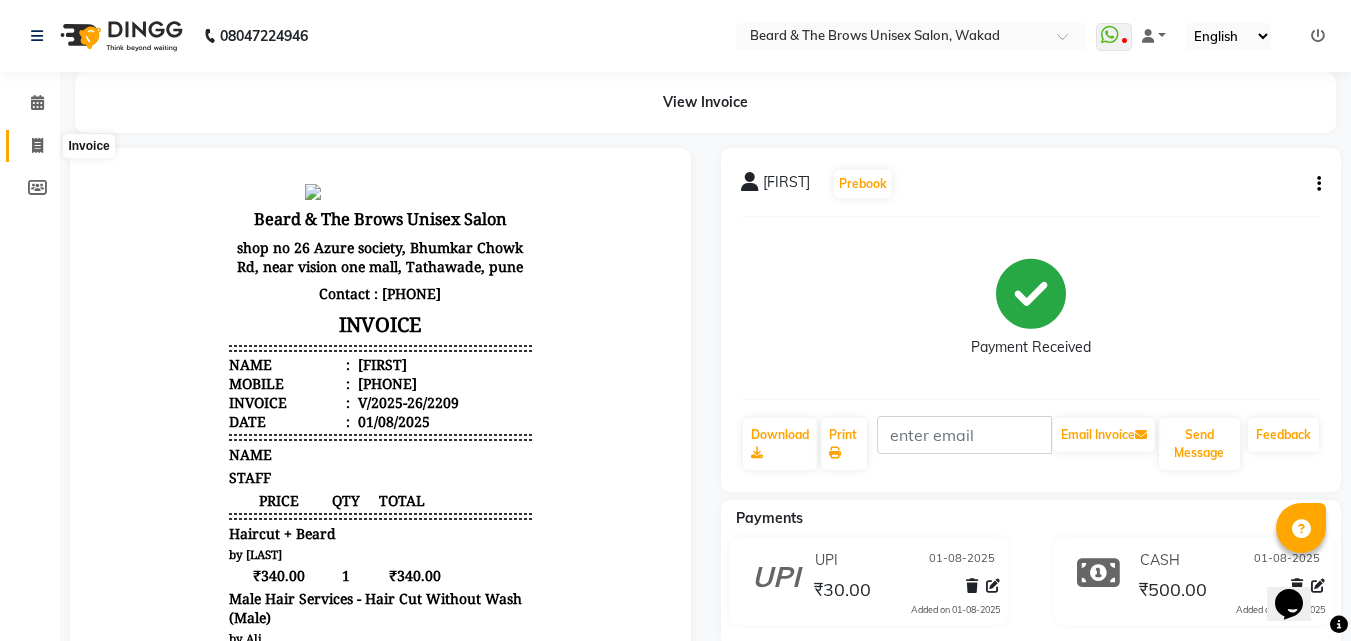 click 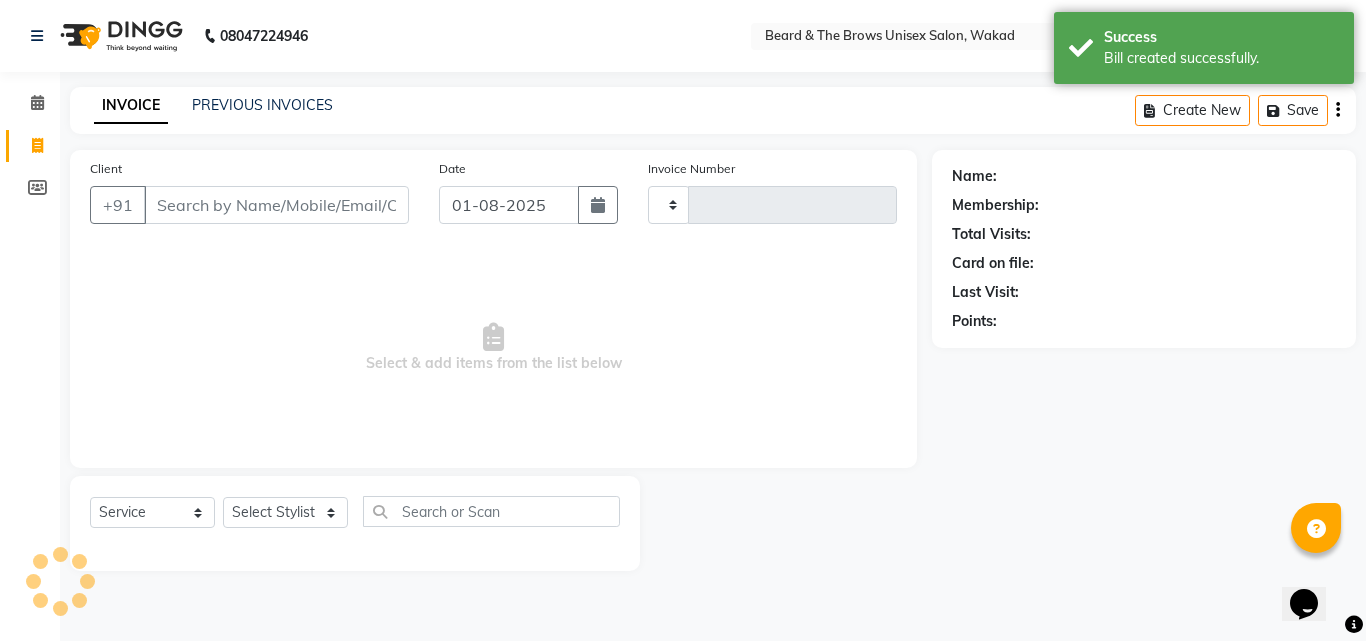 type on "2210" 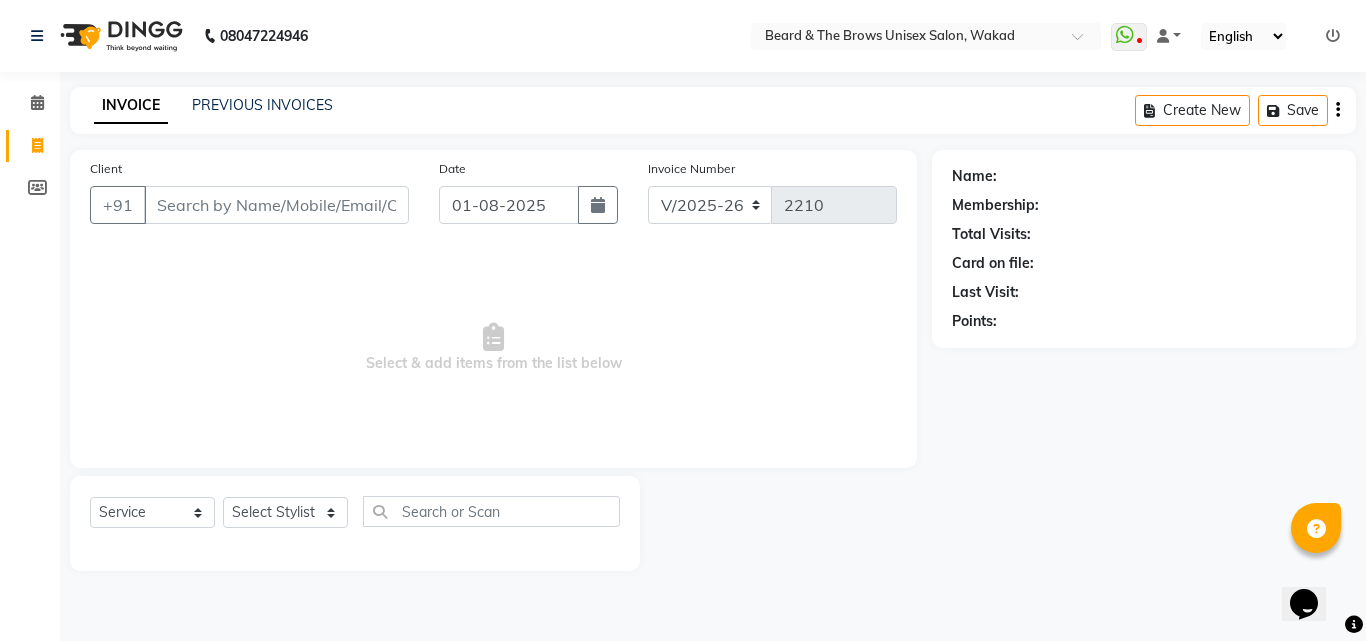click 